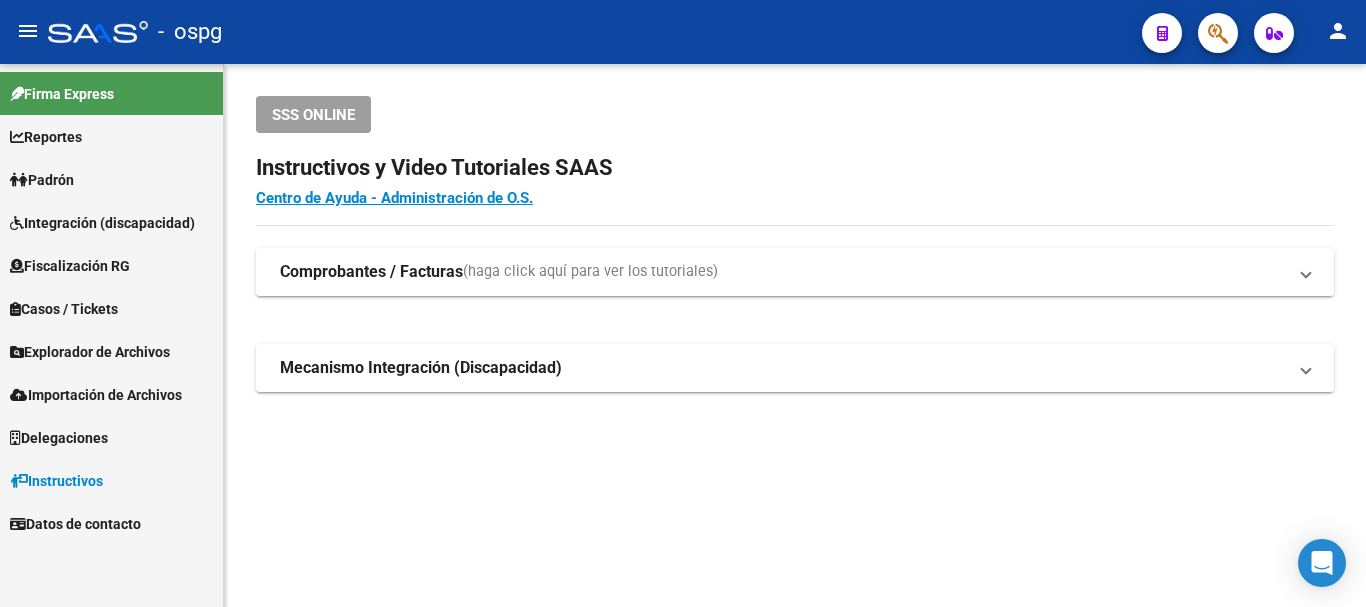 scroll, scrollTop: 0, scrollLeft: 0, axis: both 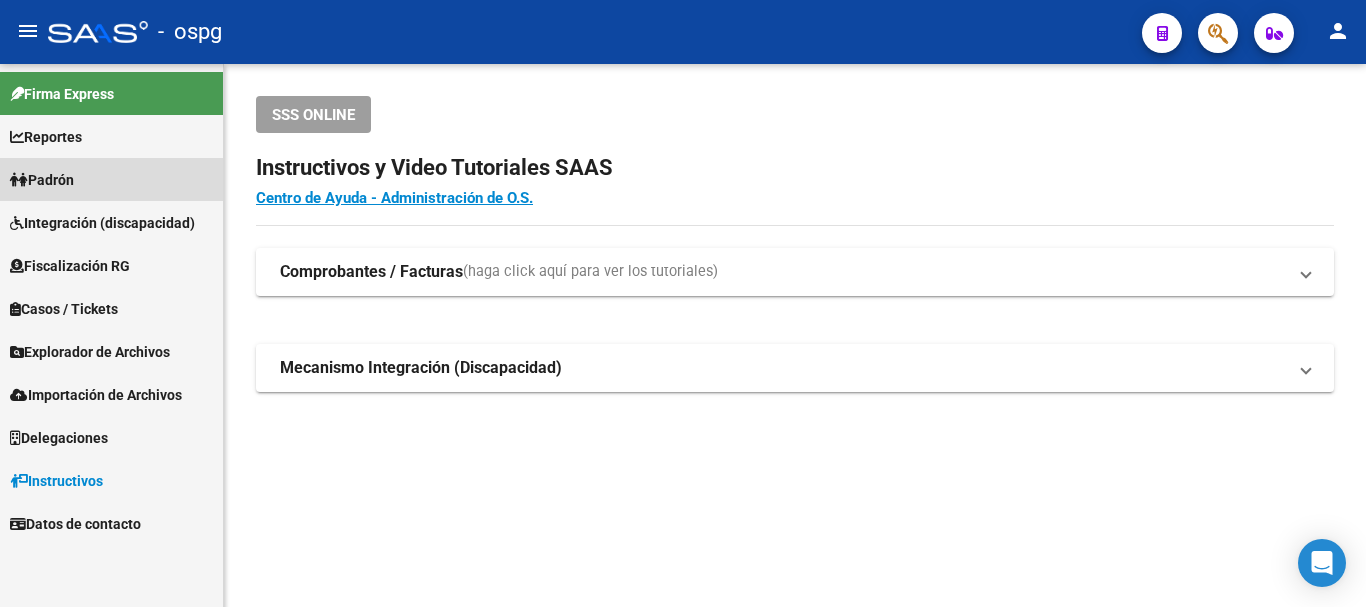 click on "Padrón" at bounding box center [42, 180] 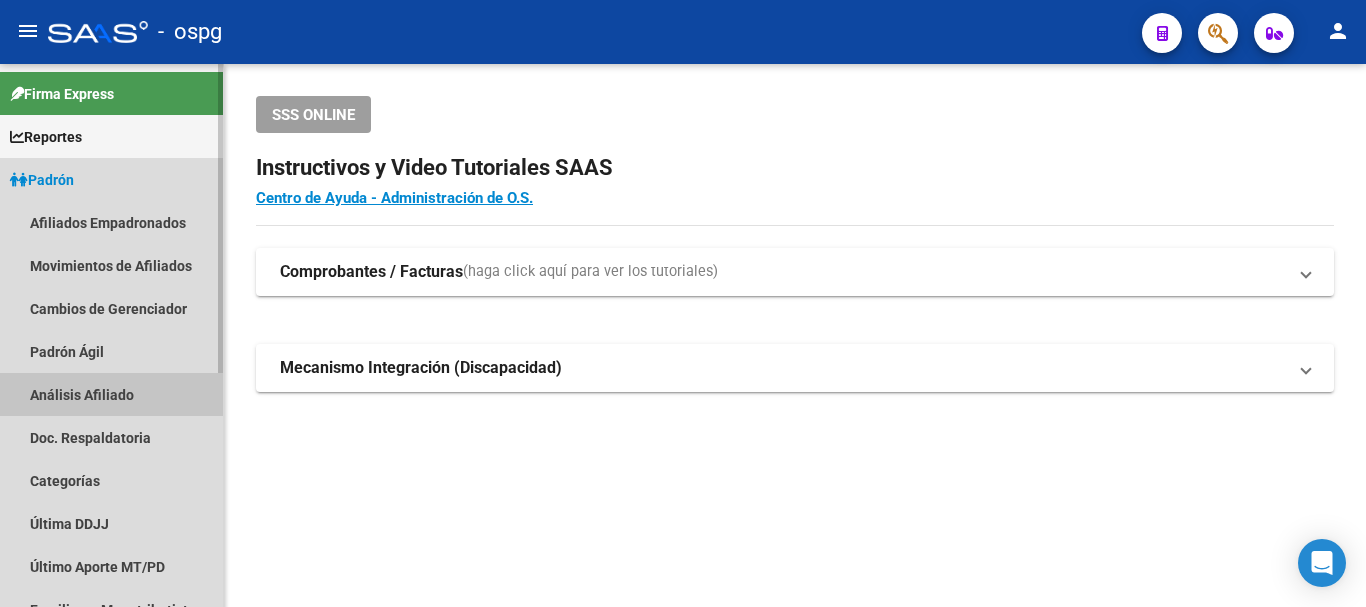 click on "Análisis Afiliado" at bounding box center [111, 394] 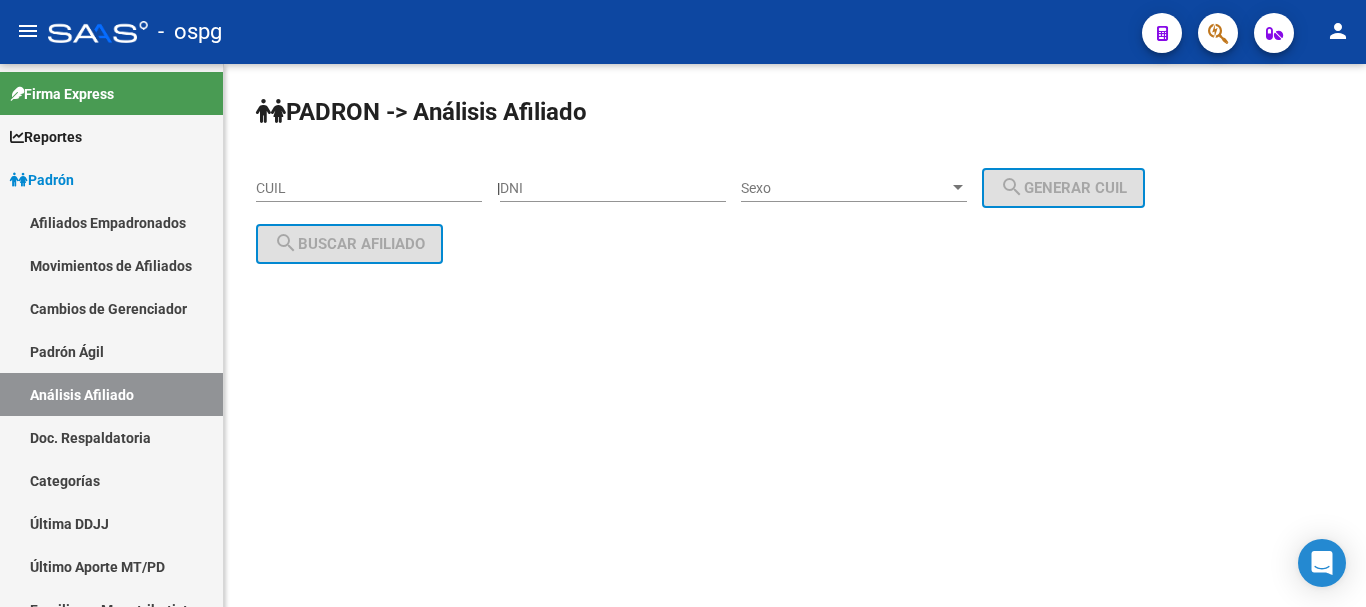 click on "CUIL" at bounding box center [369, 188] 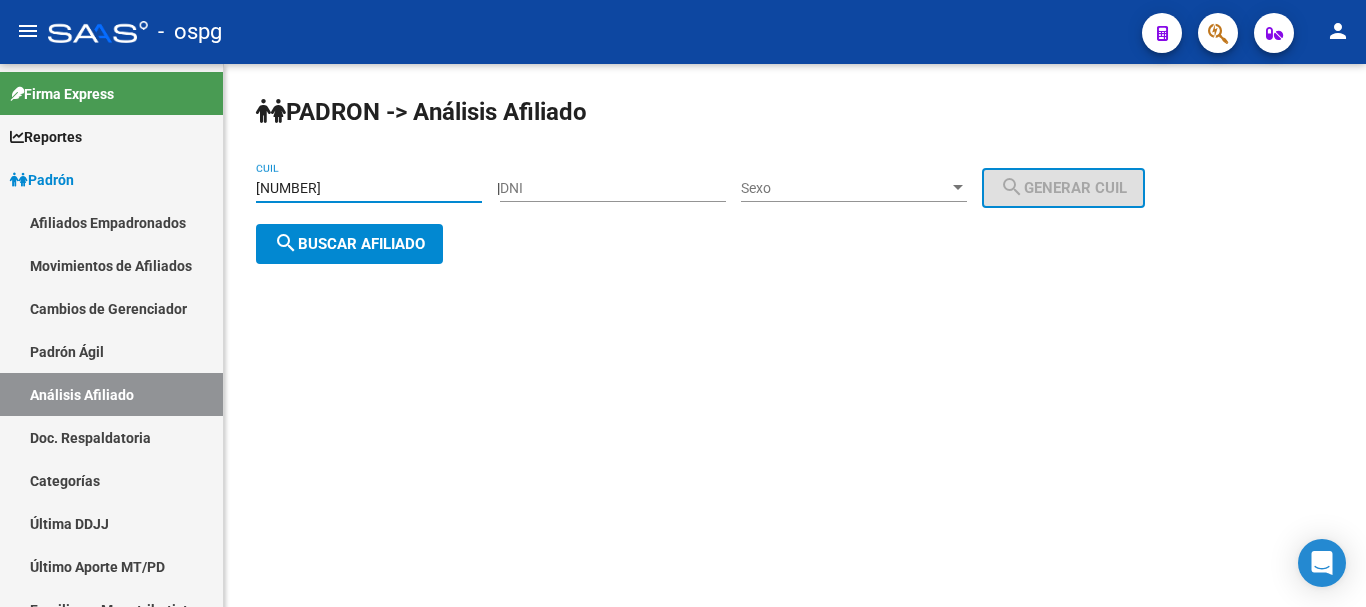 click on "search  Buscar afiliado" 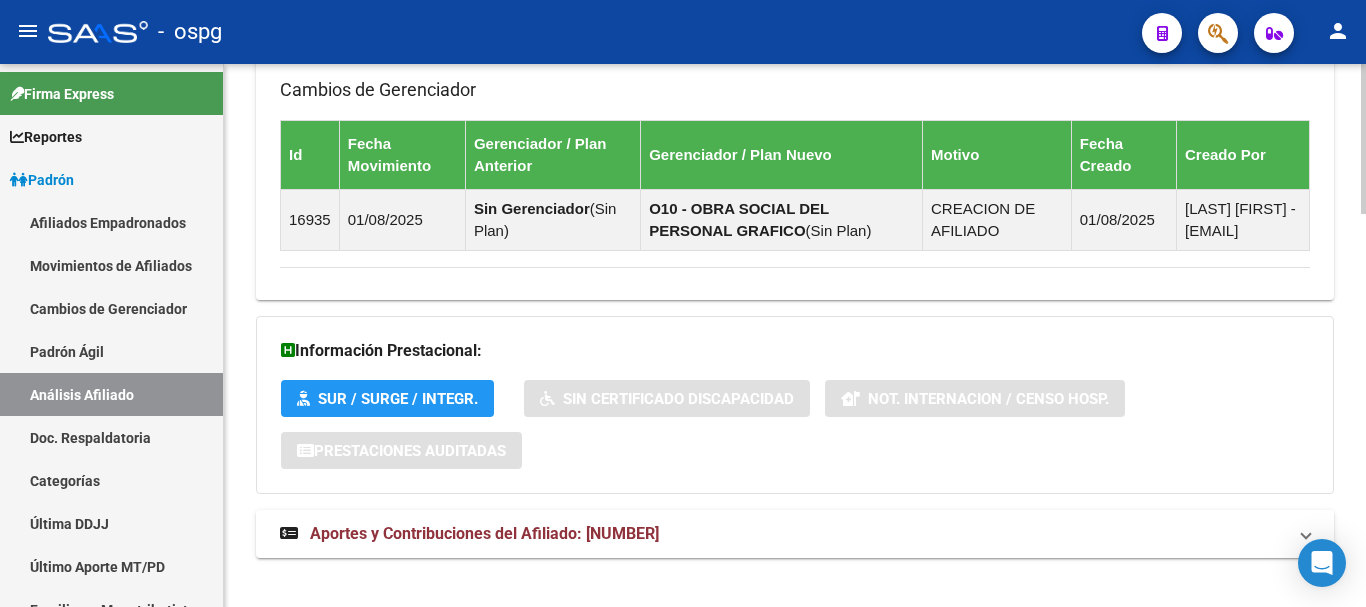 scroll, scrollTop: 1423, scrollLeft: 0, axis: vertical 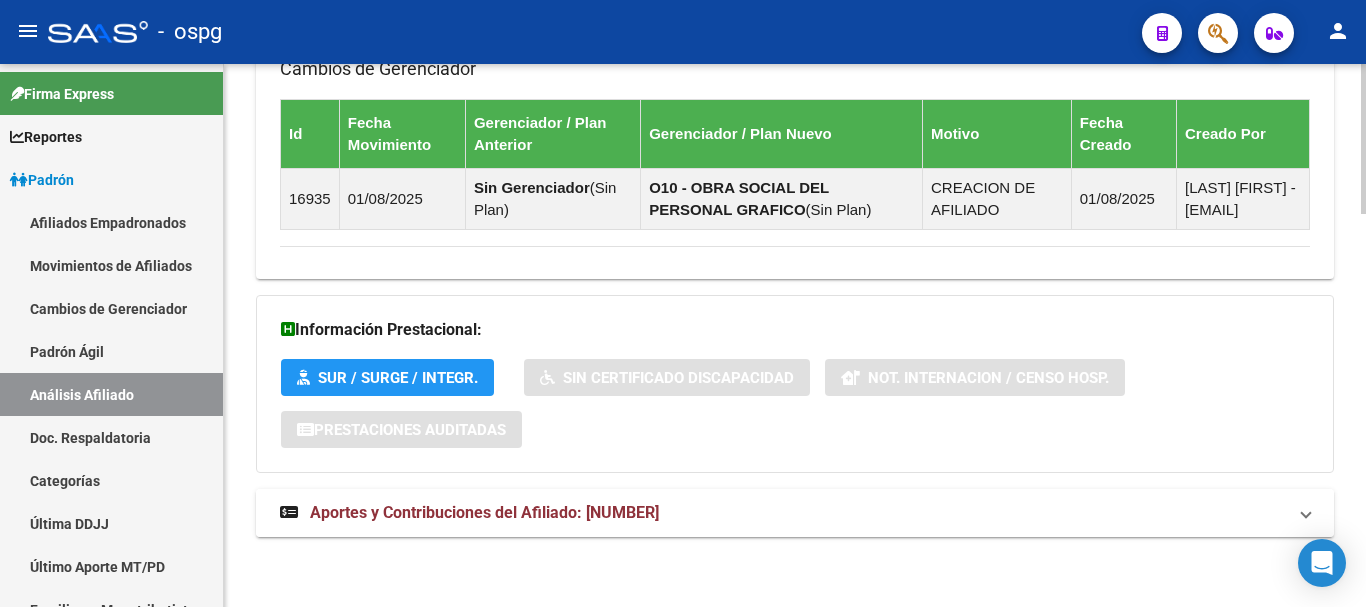click on "Aportes y Contribuciones del Afiliado: [NUMBER]" at bounding box center (484, 512) 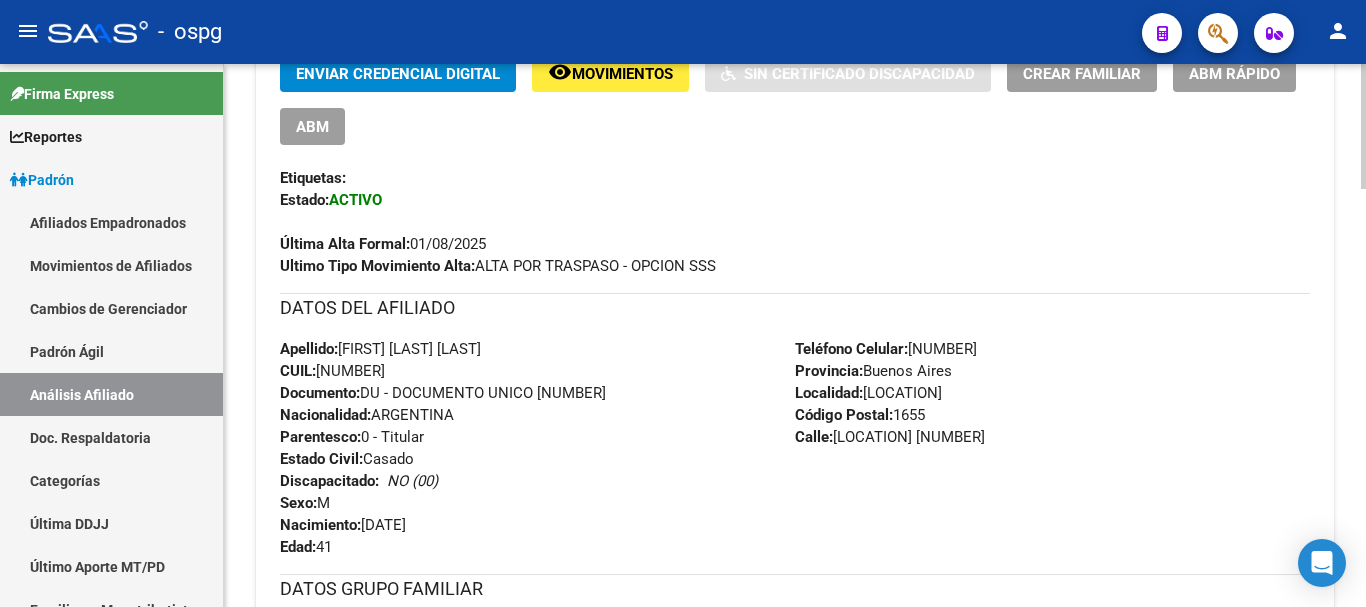 scroll, scrollTop: 21, scrollLeft: 0, axis: vertical 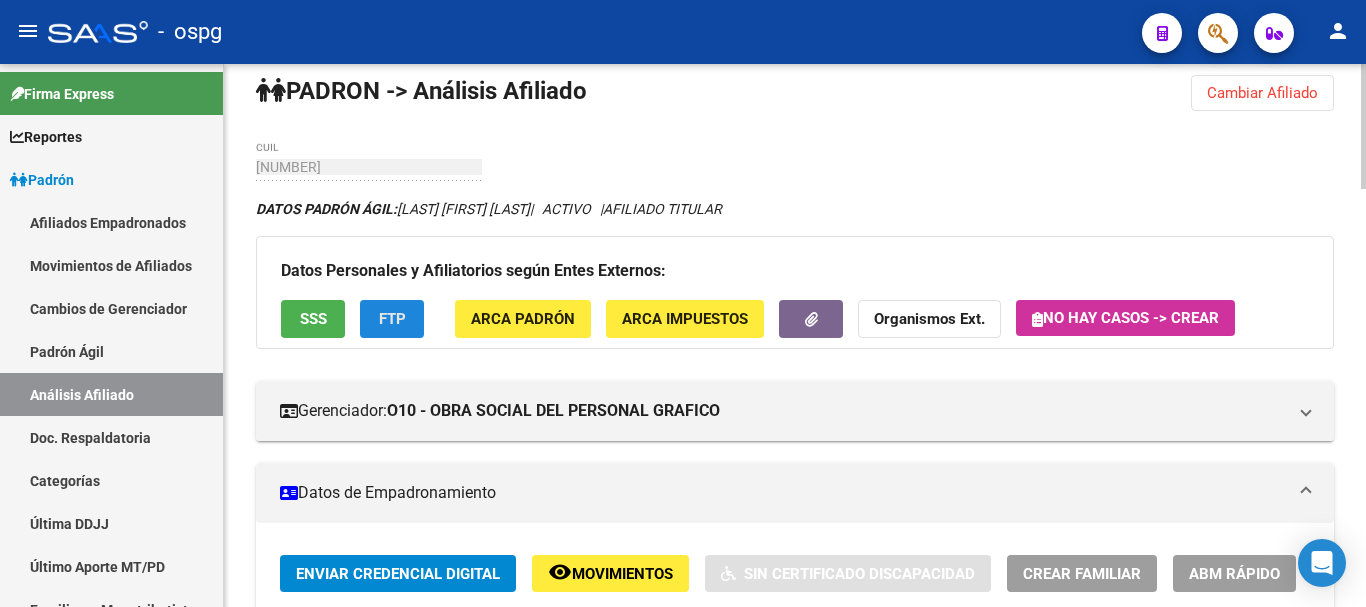 click on "FTP" 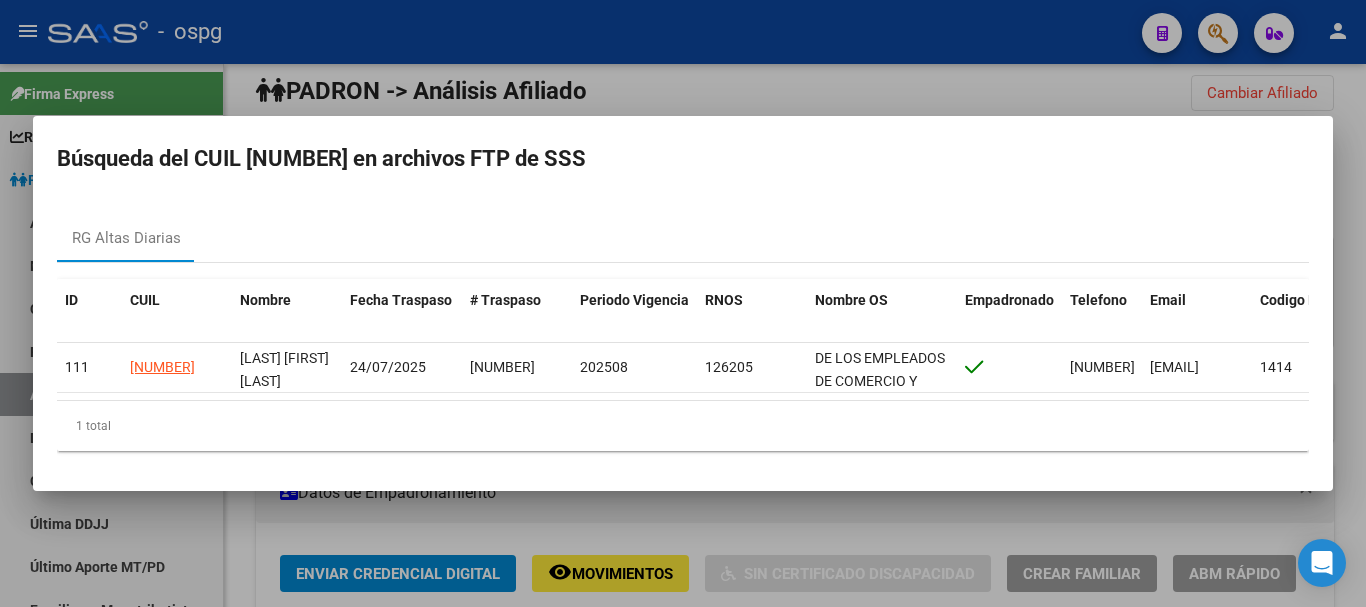 click at bounding box center (683, 303) 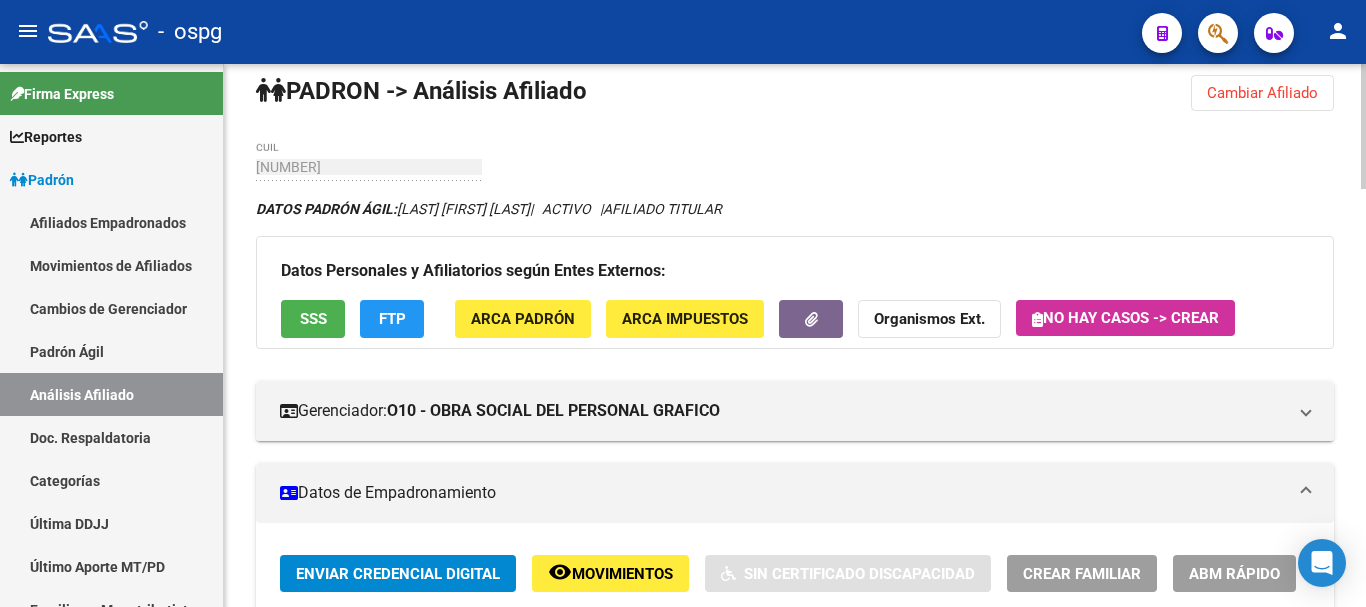 click on "Cambiar Afiliado" 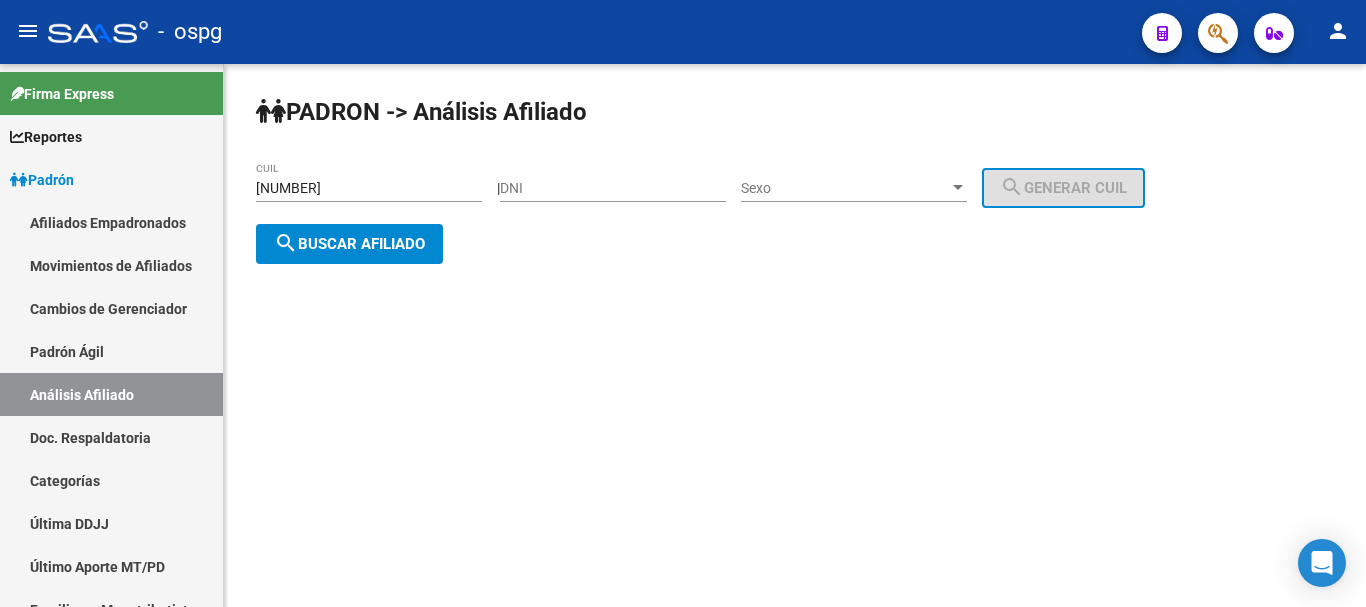 scroll, scrollTop: 0, scrollLeft: 0, axis: both 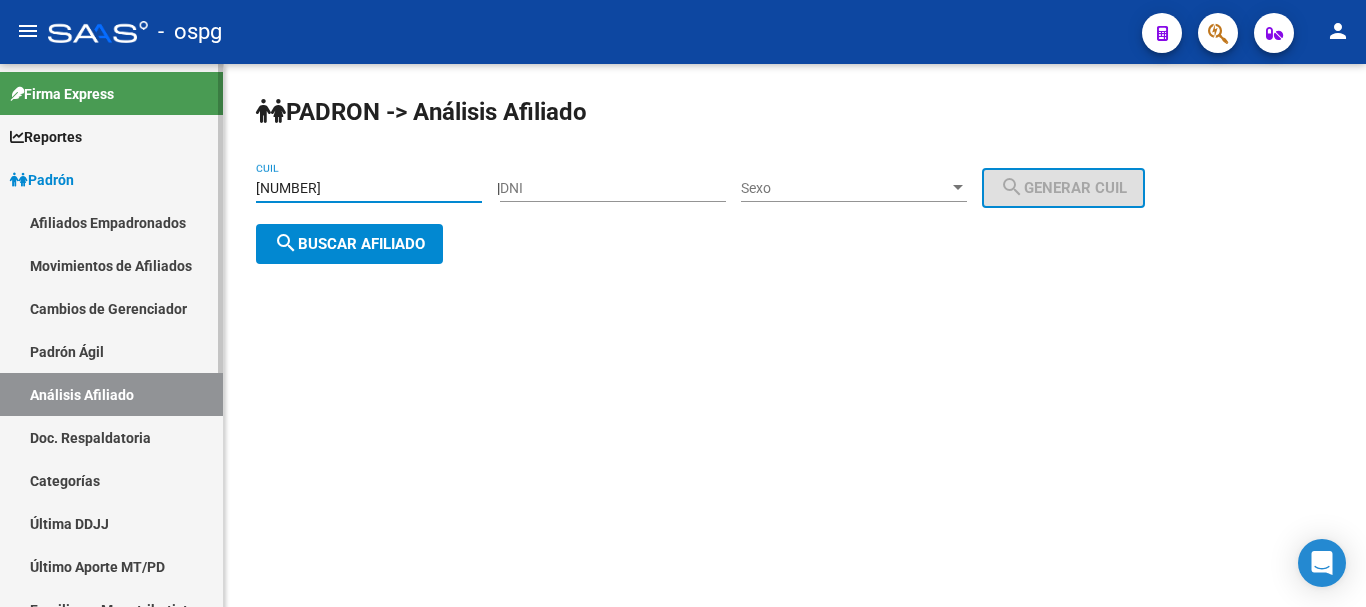 drag, startPoint x: 404, startPoint y: 191, endPoint x: 214, endPoint y: 204, distance: 190.44421 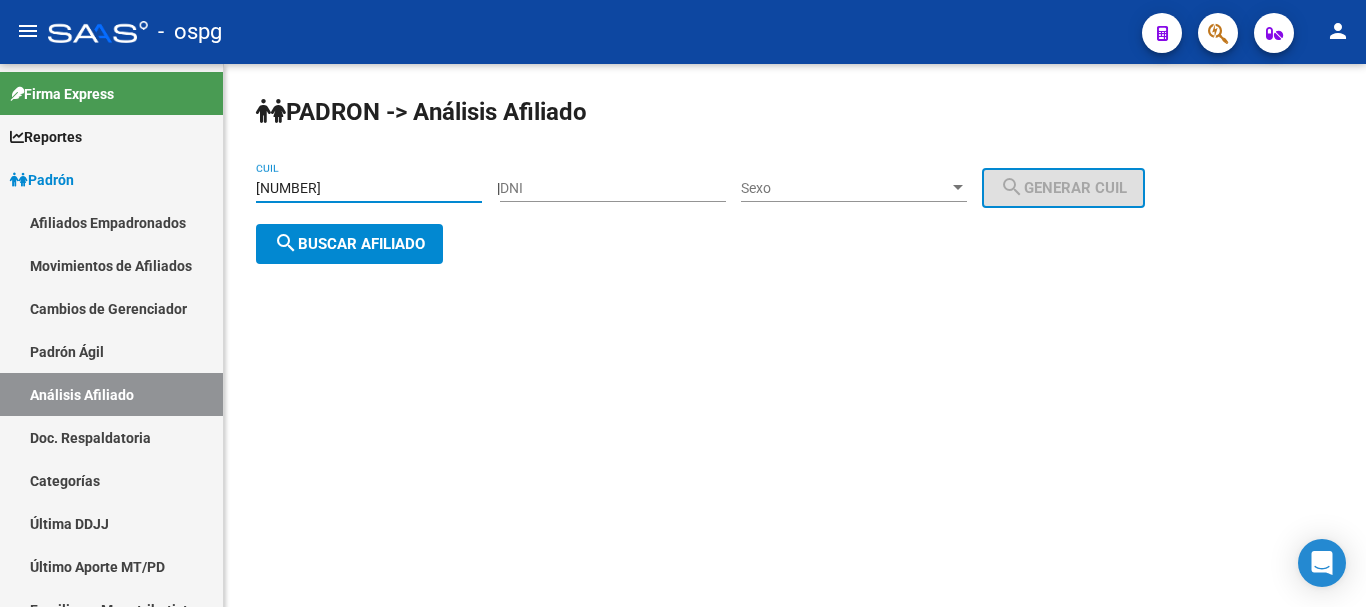 type on "[NUMBER]" 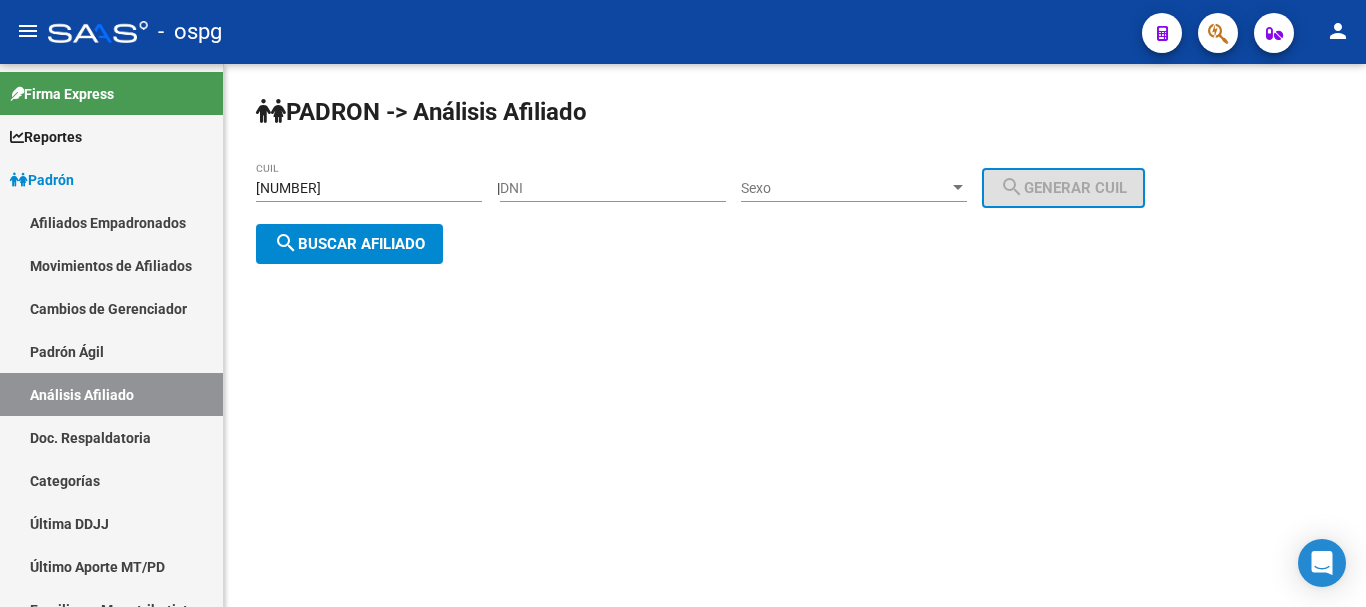 click on "PADRON -> Análisis Afiliado [NUMBER] CUIL  |  DNI Sexo Sexo search  Generar CUIL  search  Buscar afiliado" 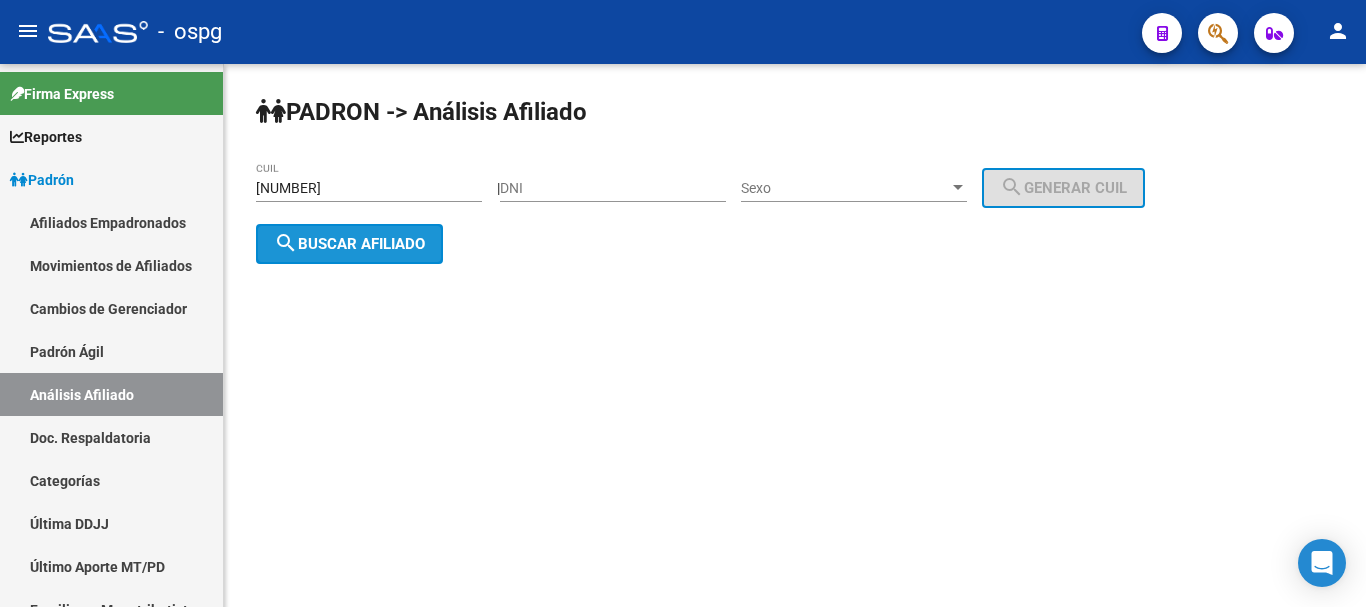 click on "search  Buscar afiliado" 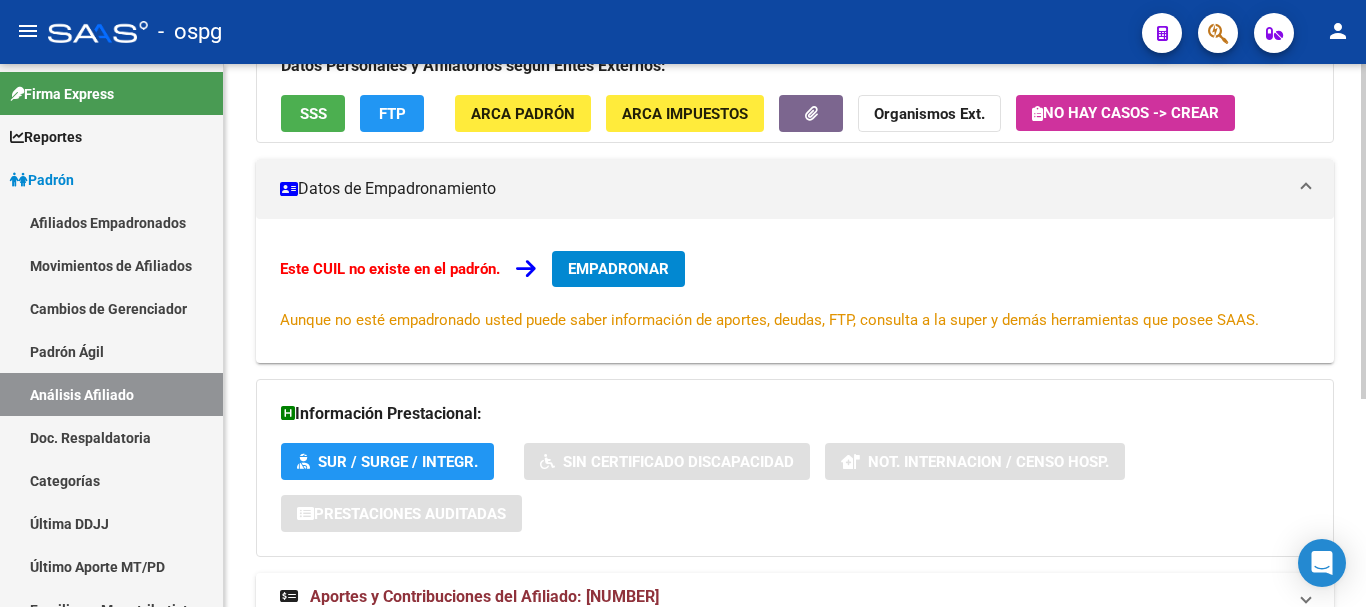 scroll, scrollTop: 138, scrollLeft: 0, axis: vertical 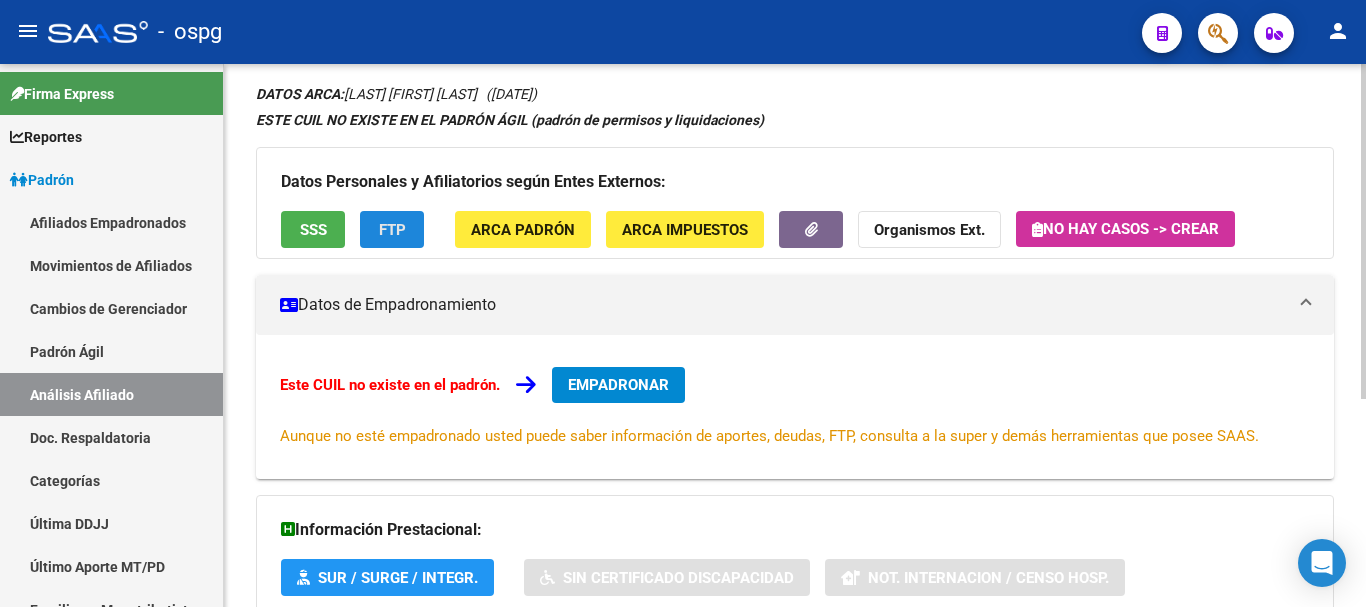 click on "FTP" 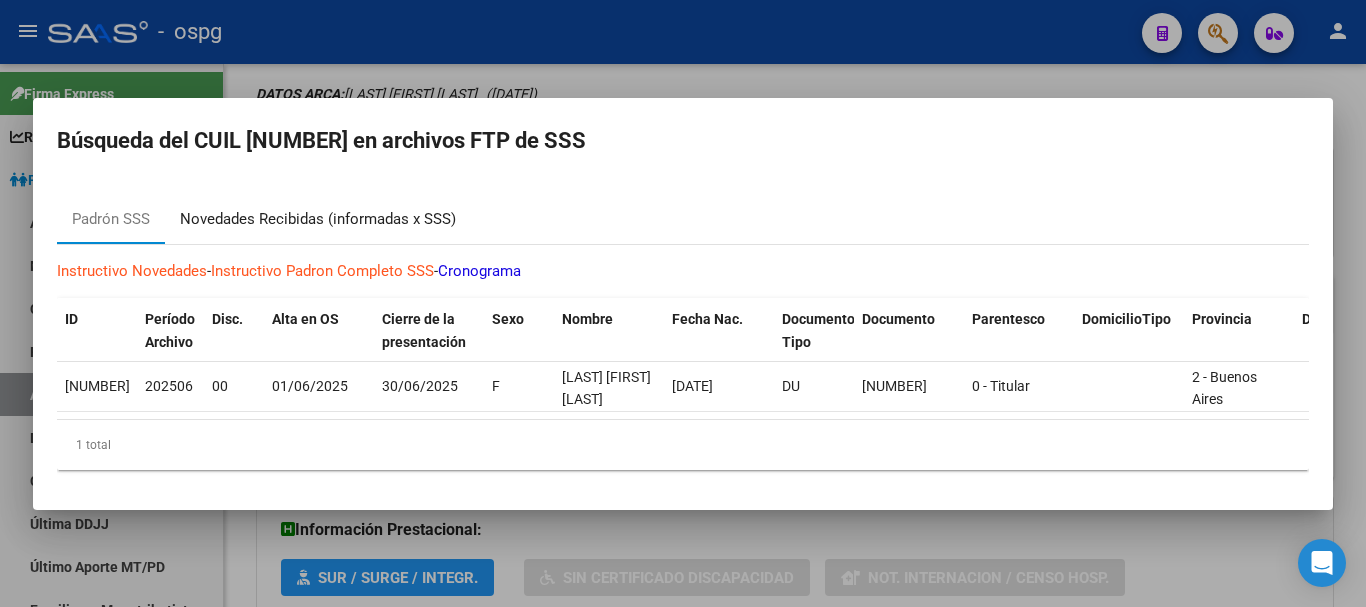 click on "Novedades Recibidas (informadas x SSS)" at bounding box center [318, 220] 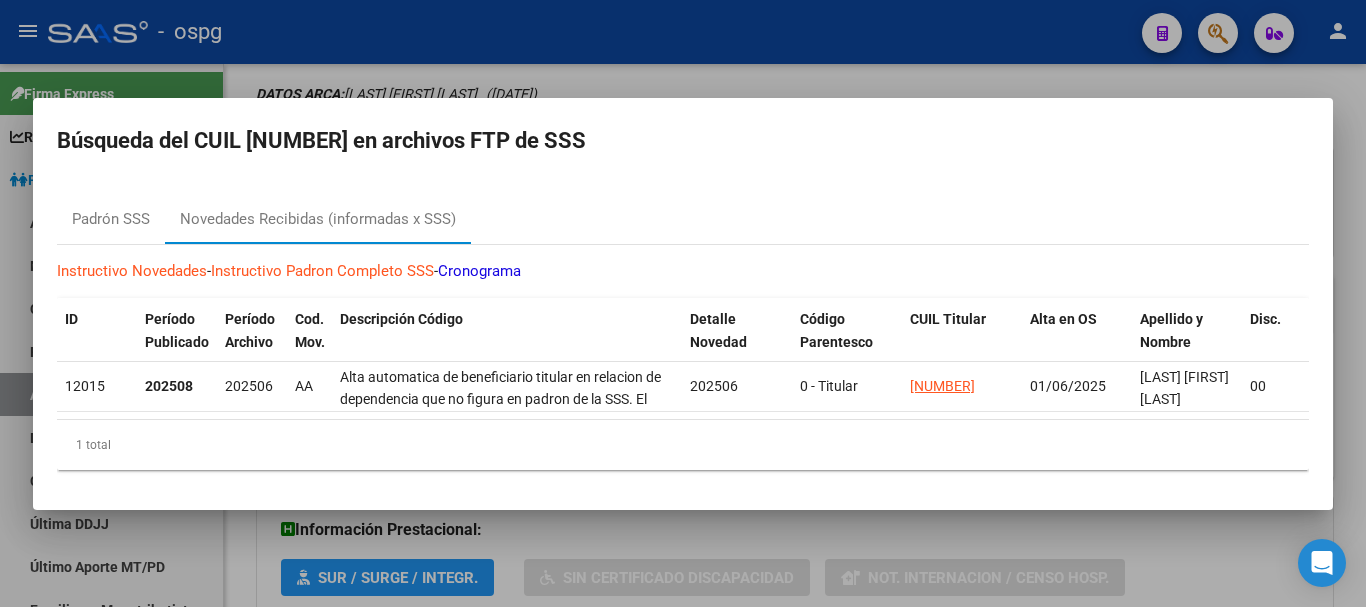 click at bounding box center (683, 303) 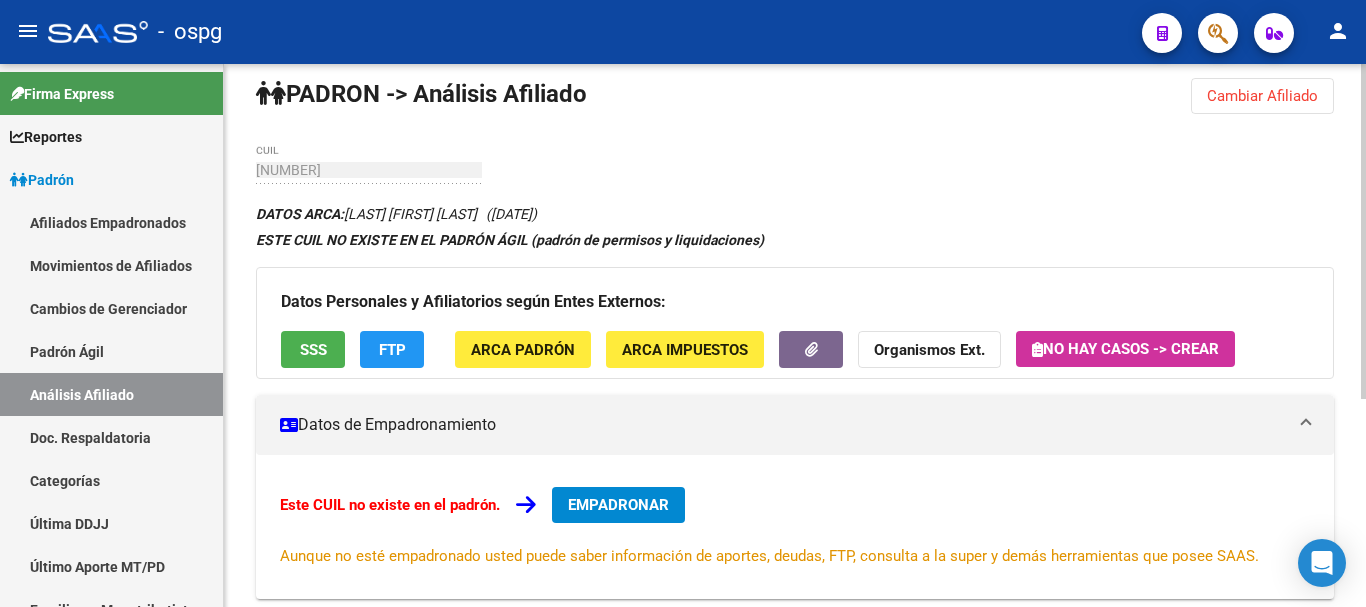 scroll, scrollTop: 0, scrollLeft: 0, axis: both 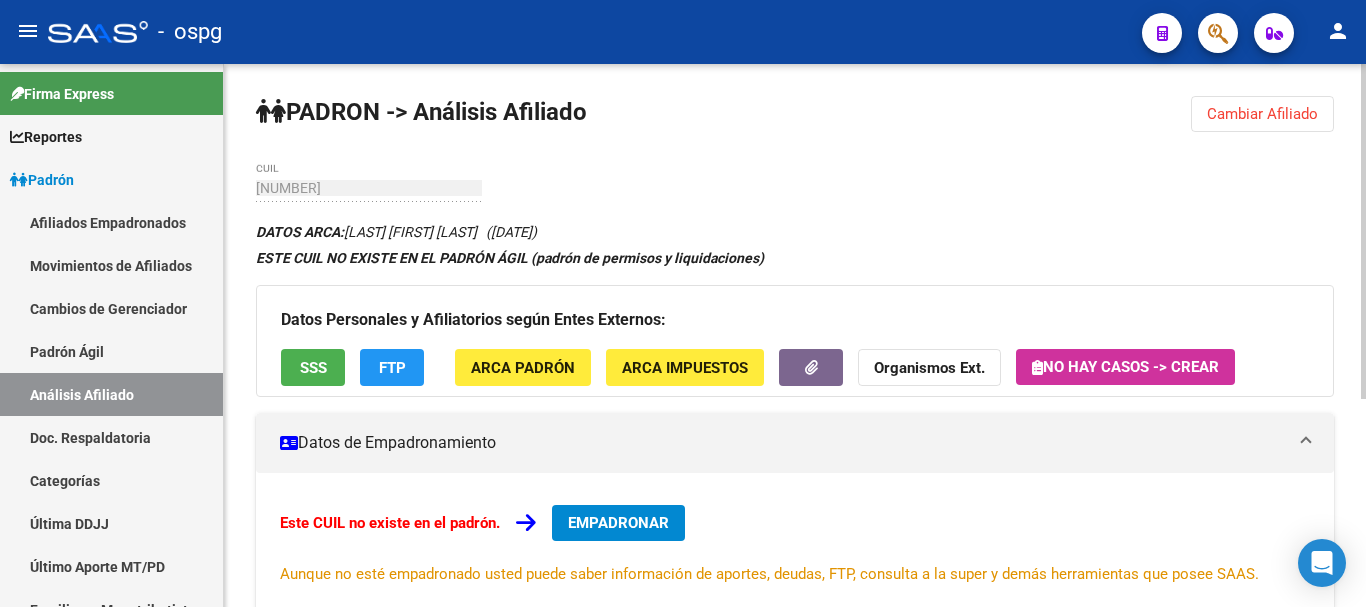 click on "Cambiar Afiliado" 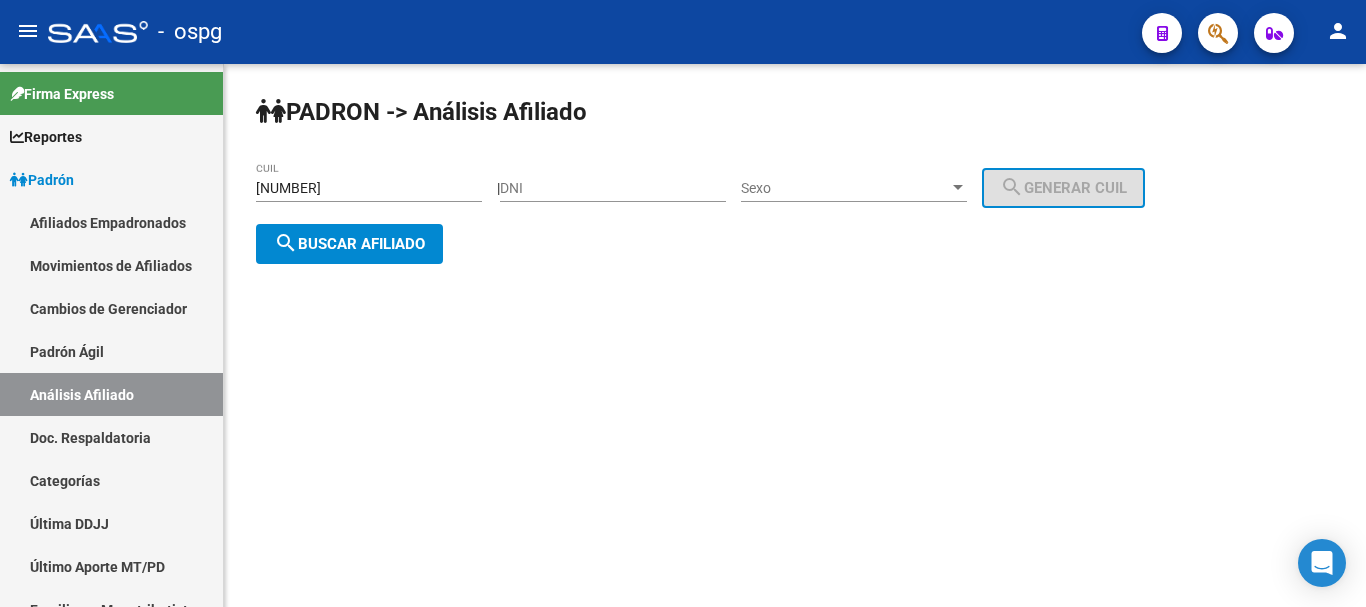click on "[NUMBER] CUIL" 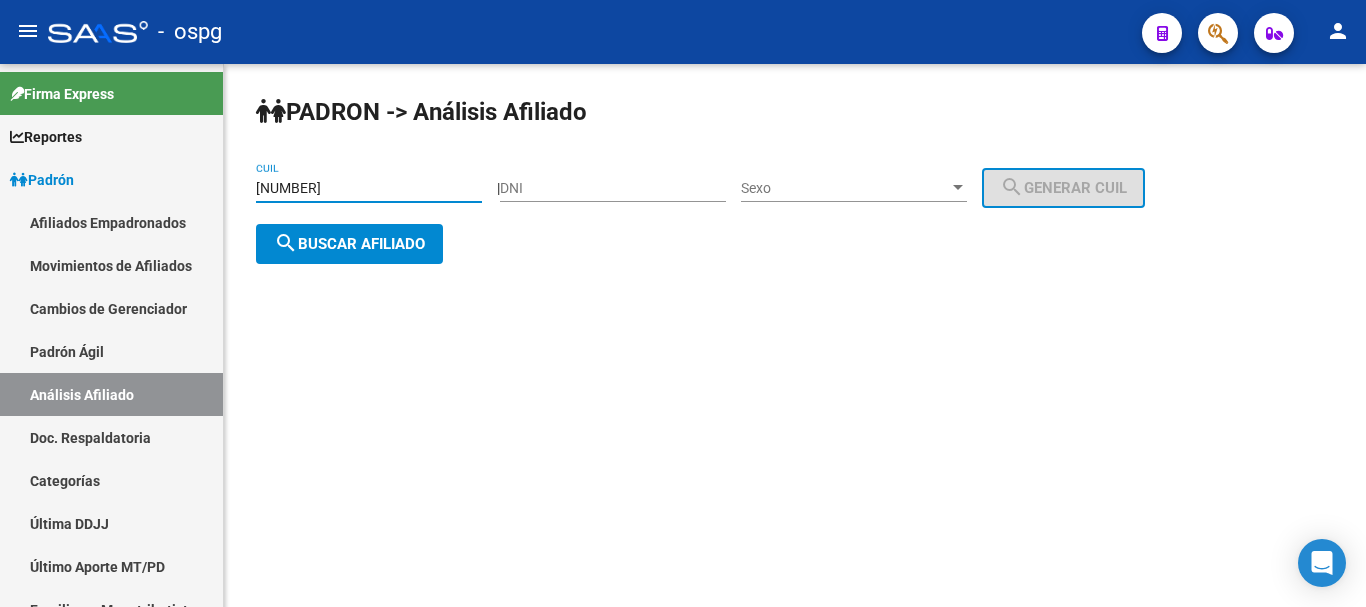 click on "[NUMBER]" at bounding box center [369, 188] 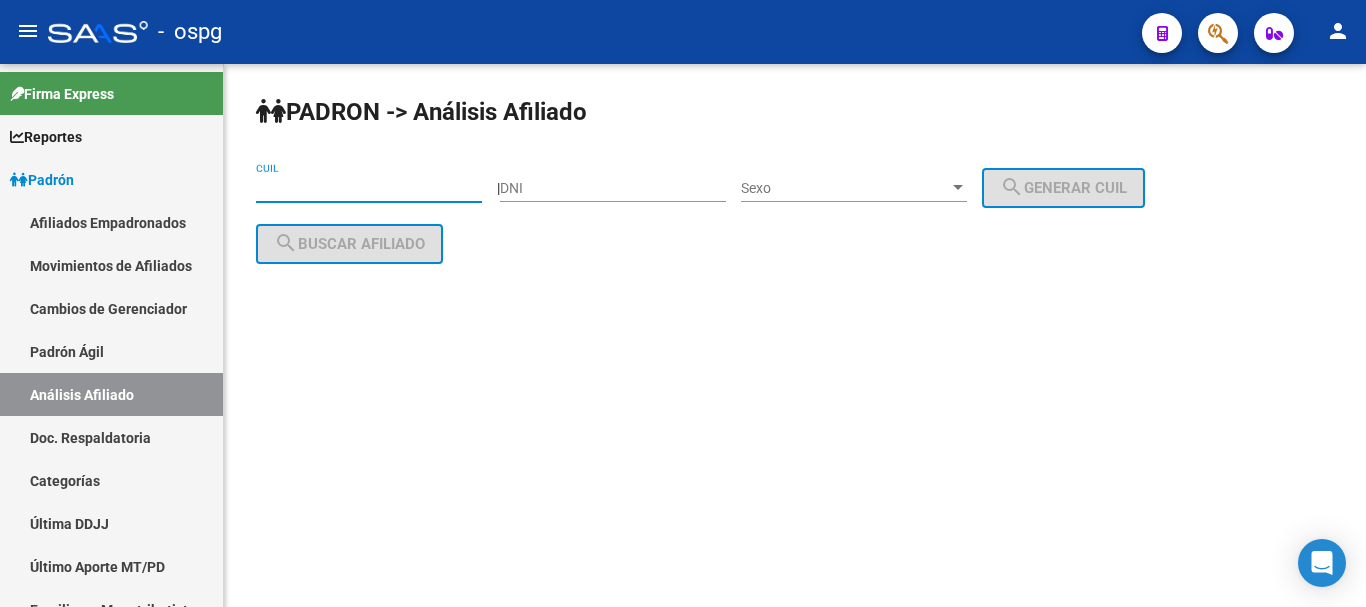 type 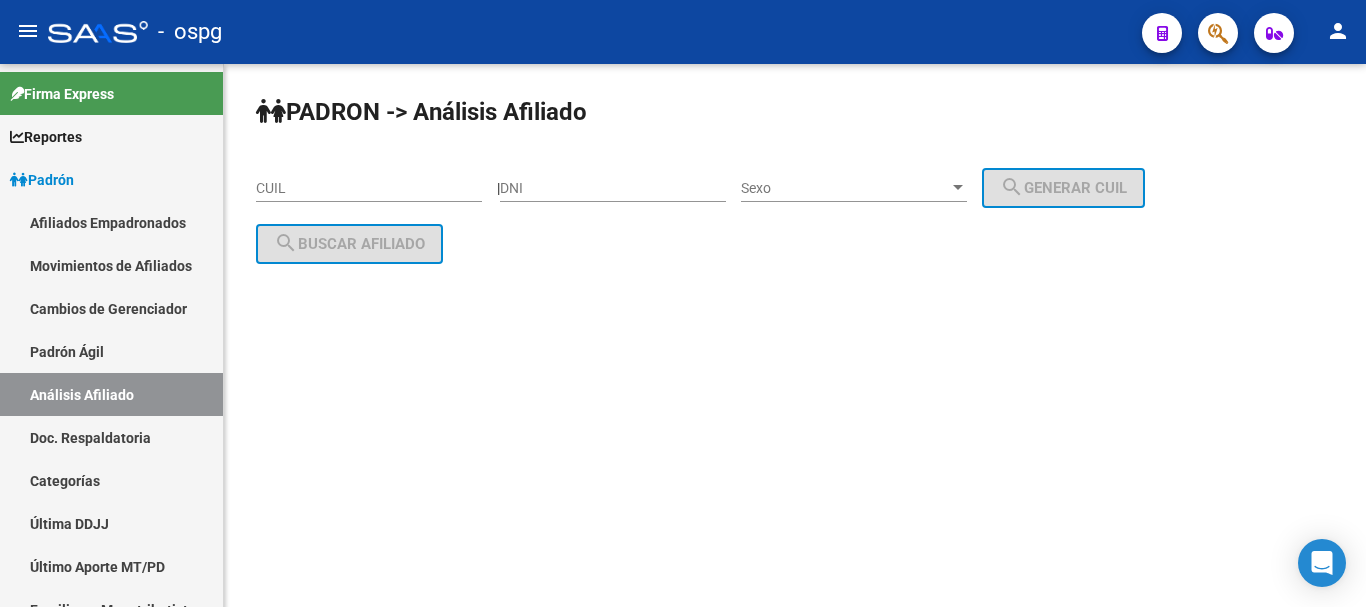 click on "DNI" 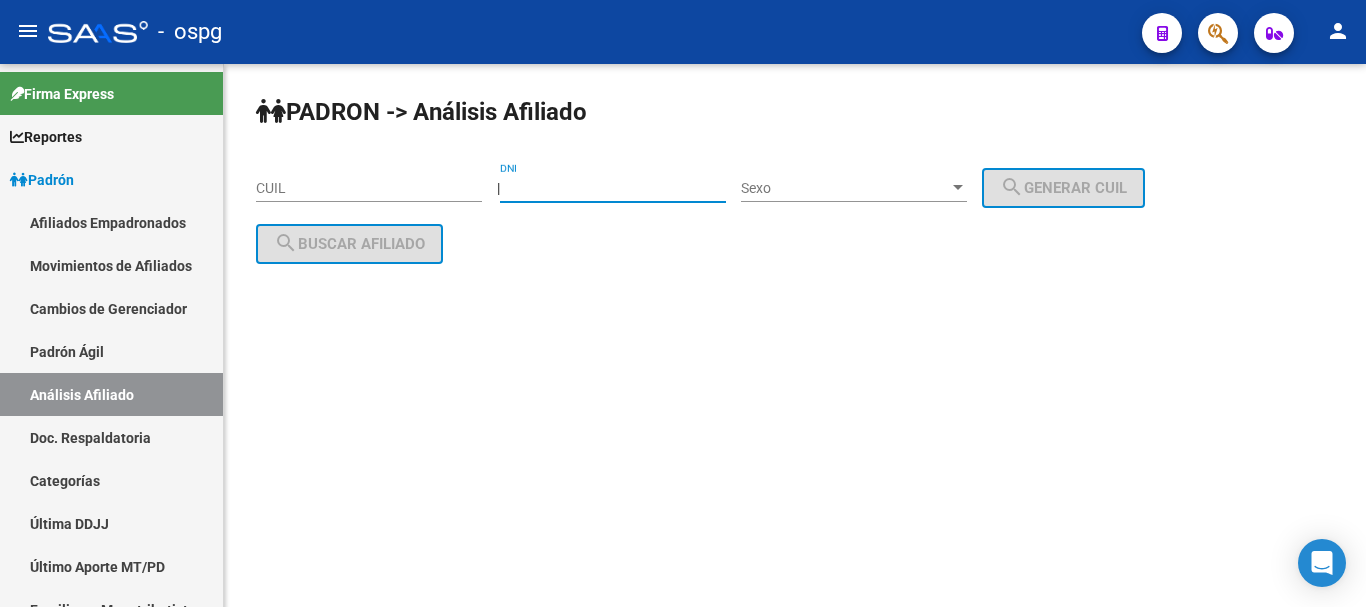 type on "[NUMBER]" 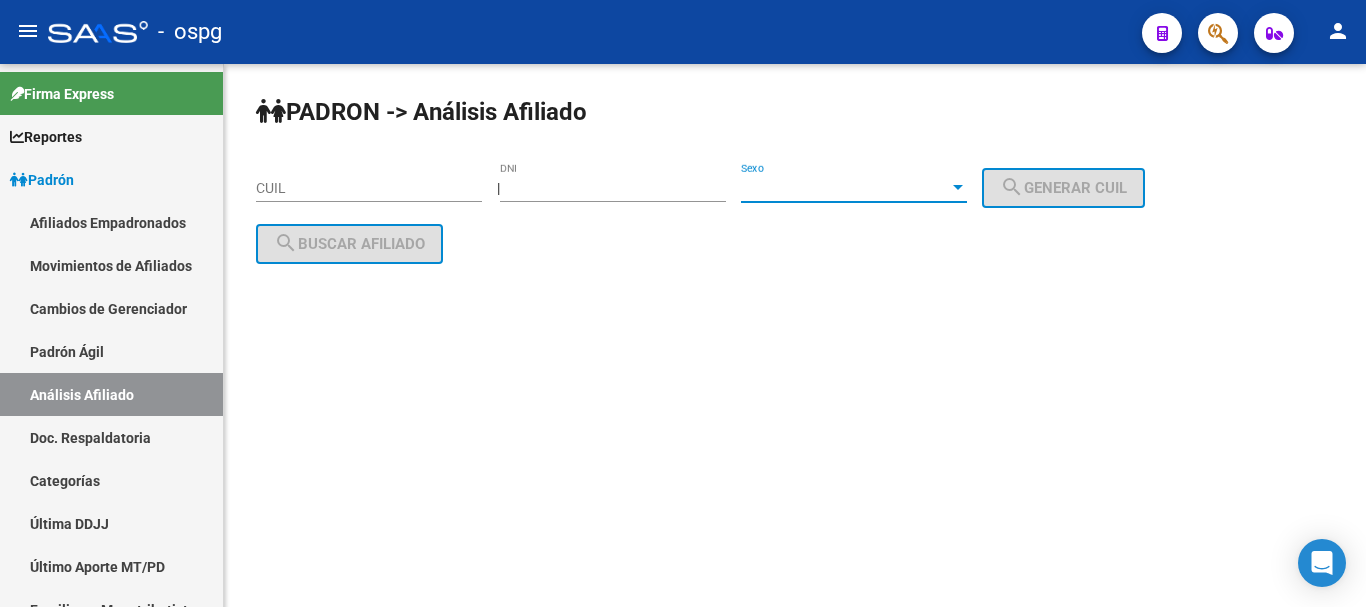click on "Sexo" at bounding box center [845, 188] 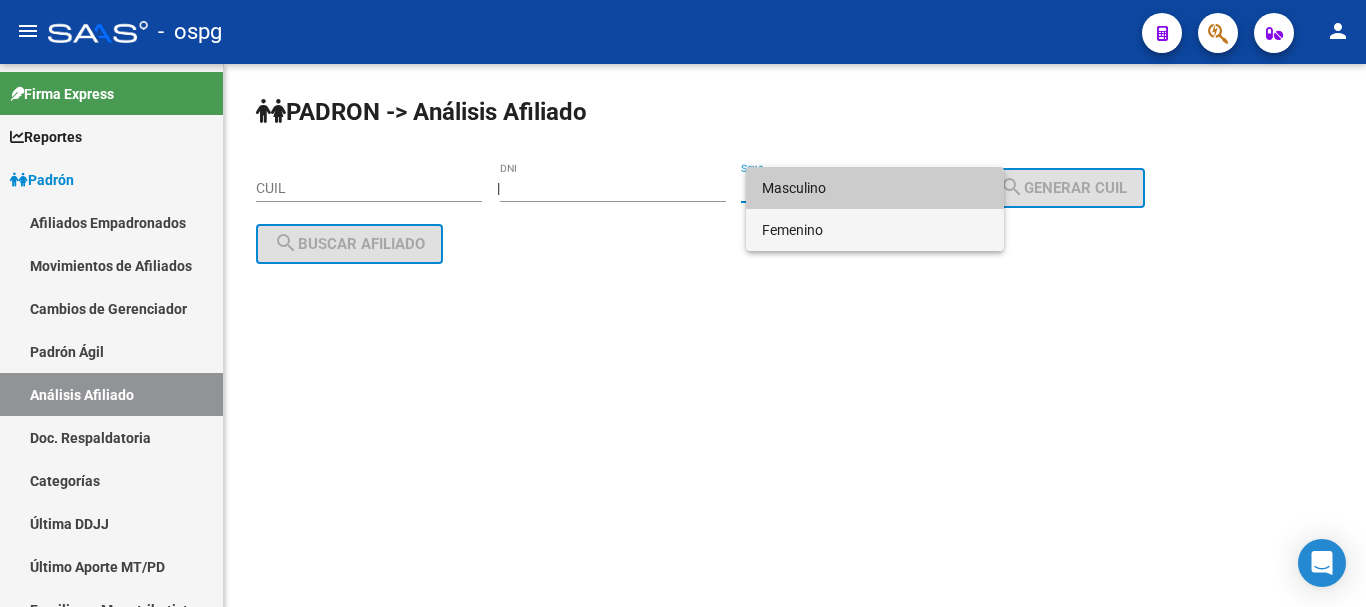 drag, startPoint x: 829, startPoint y: 194, endPoint x: 831, endPoint y: 184, distance: 10.198039 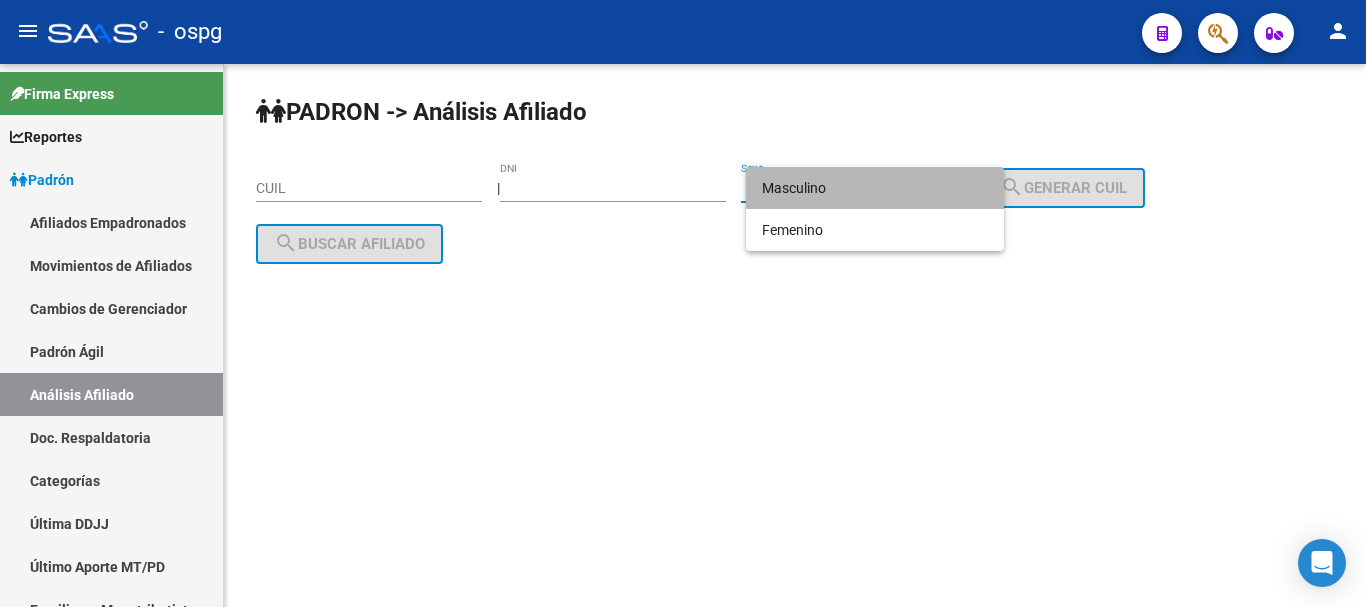 click on "Masculino" at bounding box center (875, 188) 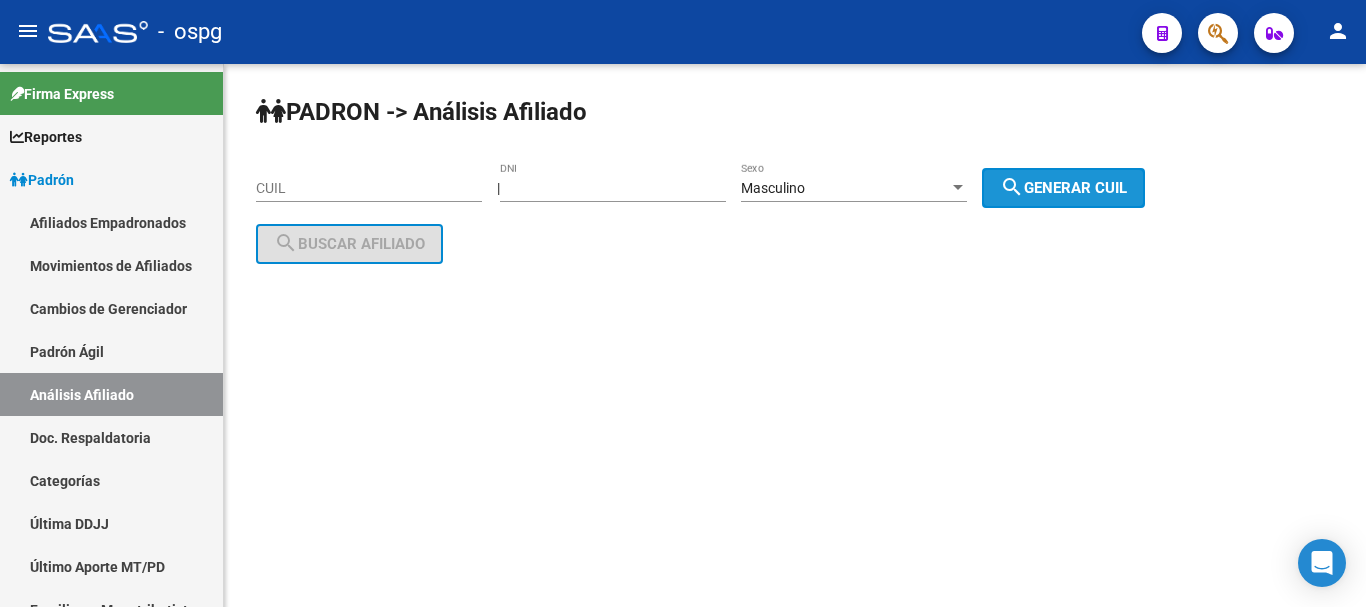 drag, startPoint x: 1052, startPoint y: 183, endPoint x: 1025, endPoint y: 195, distance: 29.546574 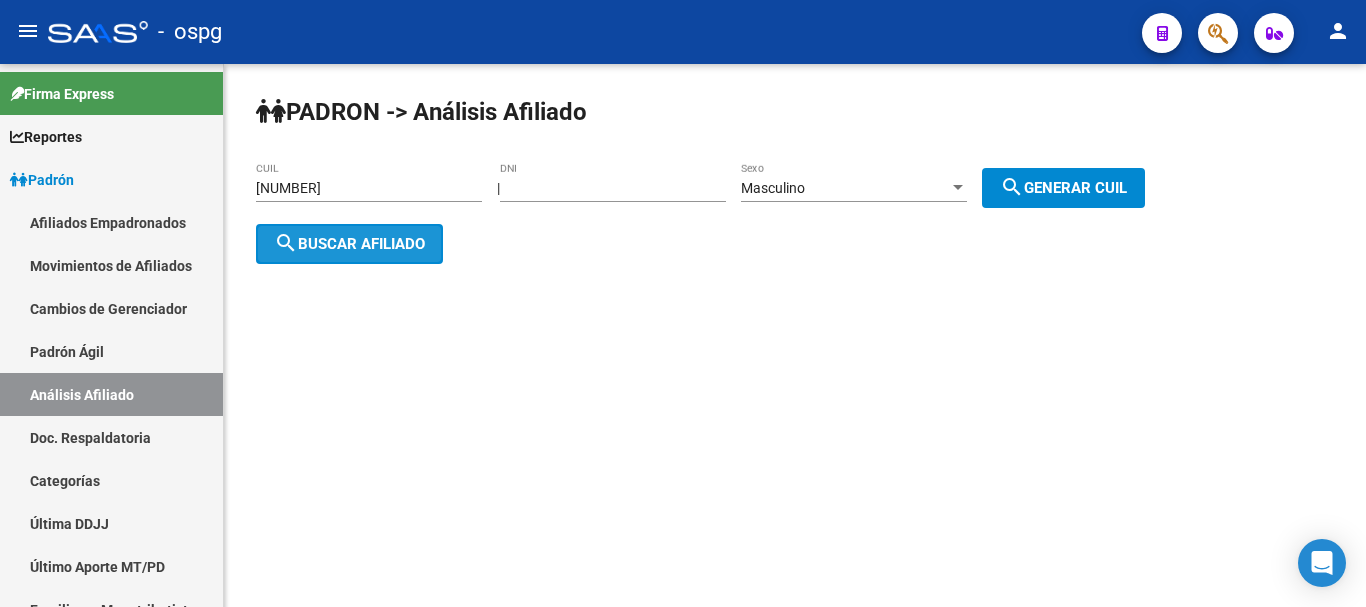 click on "search  Buscar afiliado" 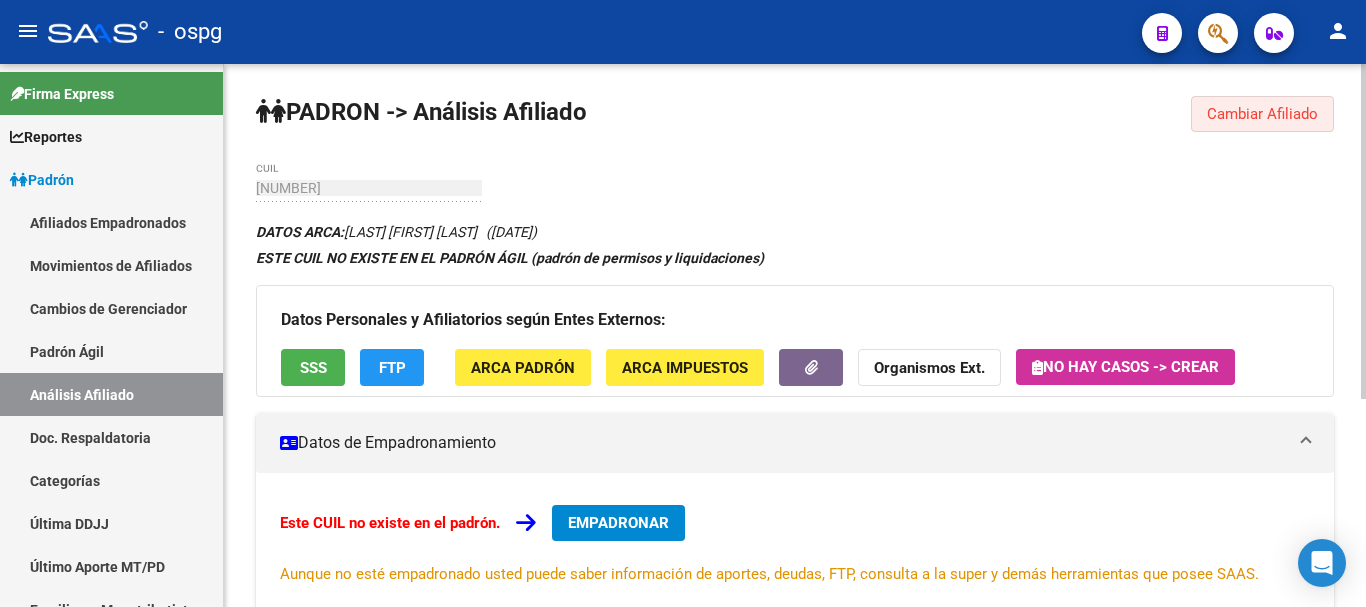 click on "Cambiar Afiliado" 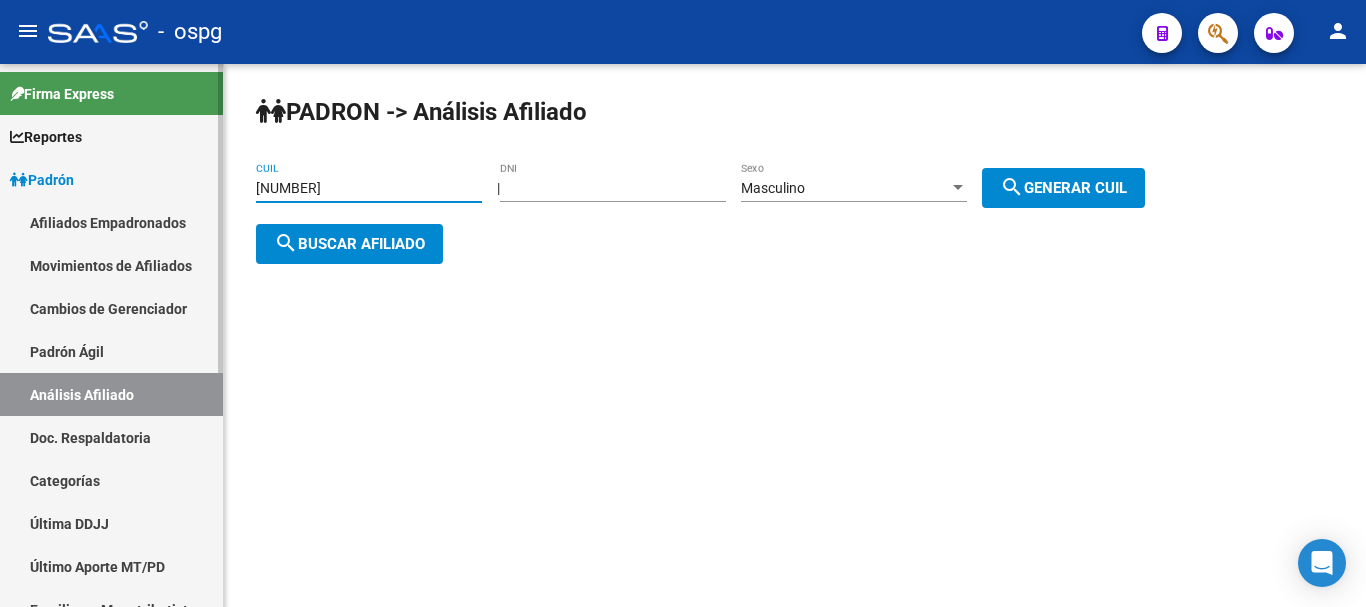drag, startPoint x: 448, startPoint y: 185, endPoint x: 0, endPoint y: 143, distance: 449.96445 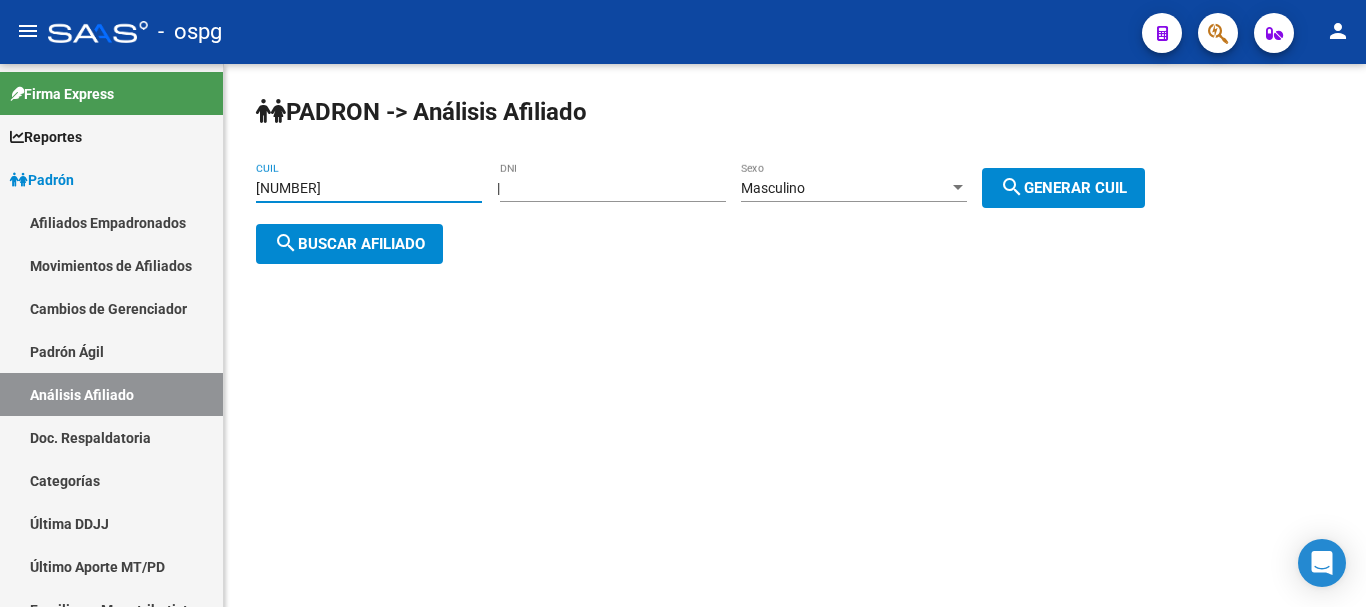 type on "[NUMBER]" 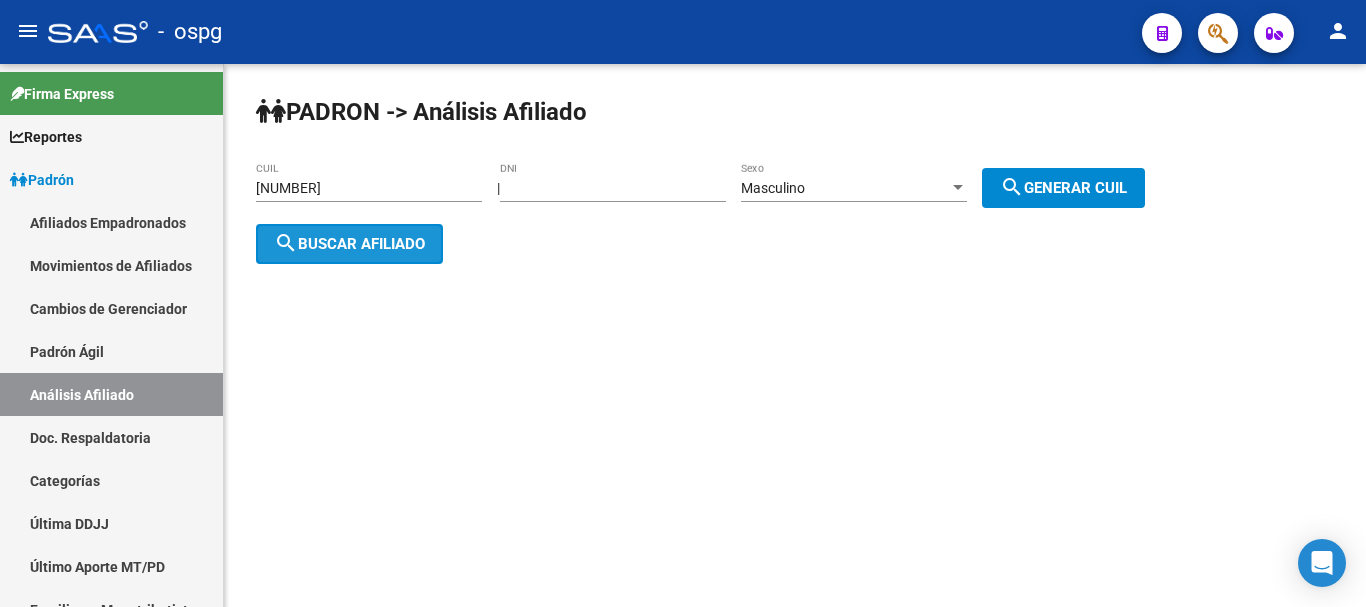click on "search  Buscar afiliado" 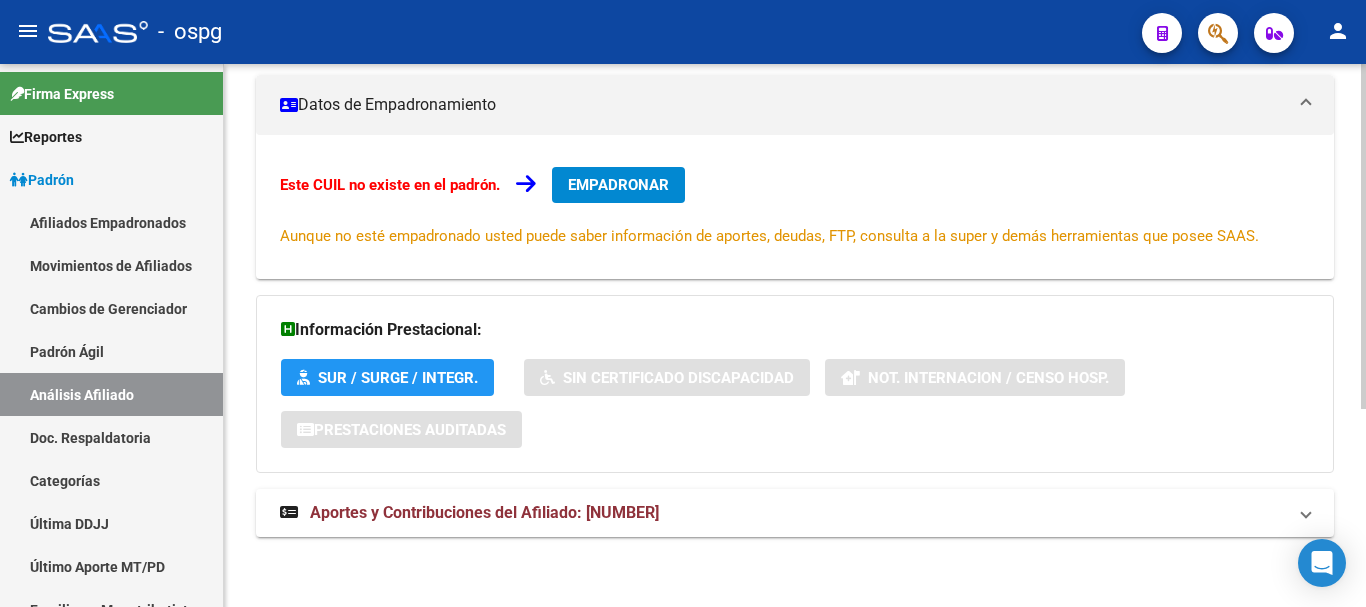 scroll, scrollTop: 338, scrollLeft: 0, axis: vertical 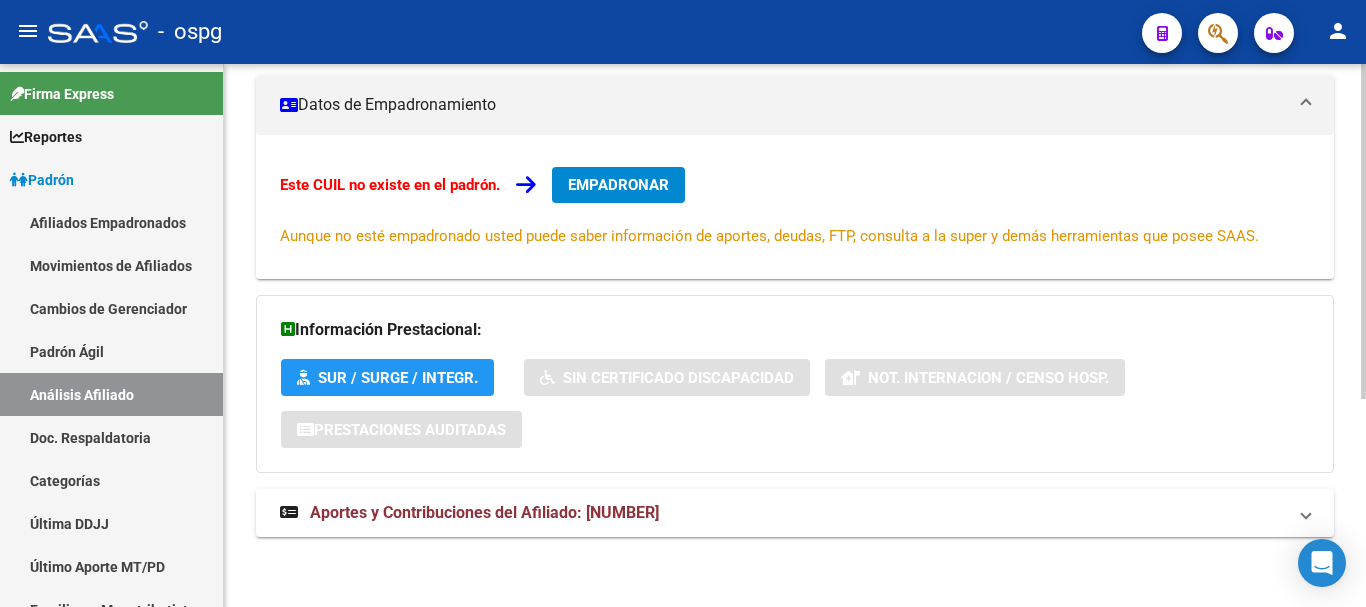 click on "EMPADRONAR" at bounding box center [618, 185] 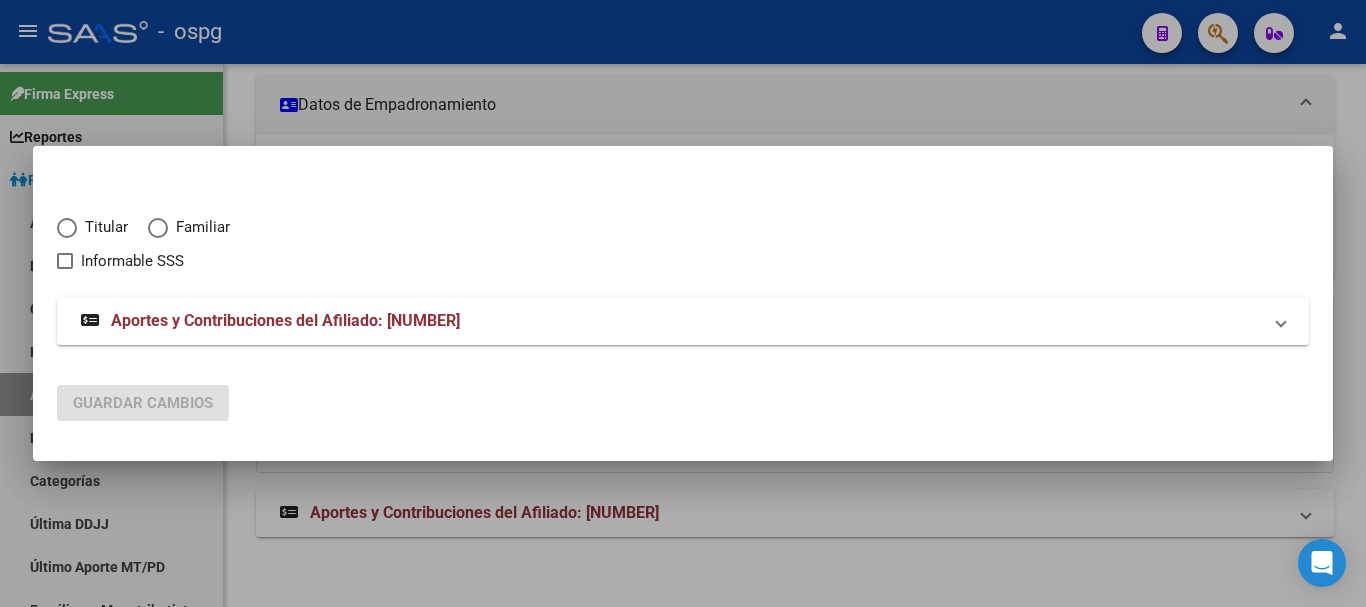 click on "Titular" at bounding box center [102, 227] 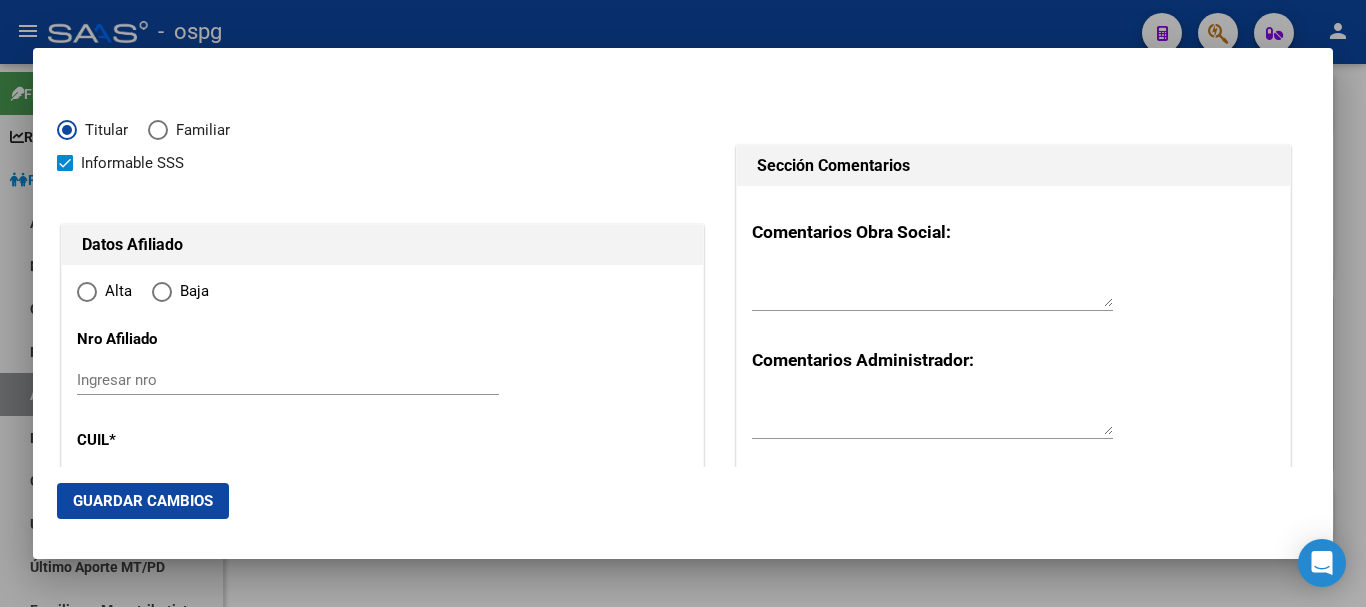 type on "[NUMBER]" 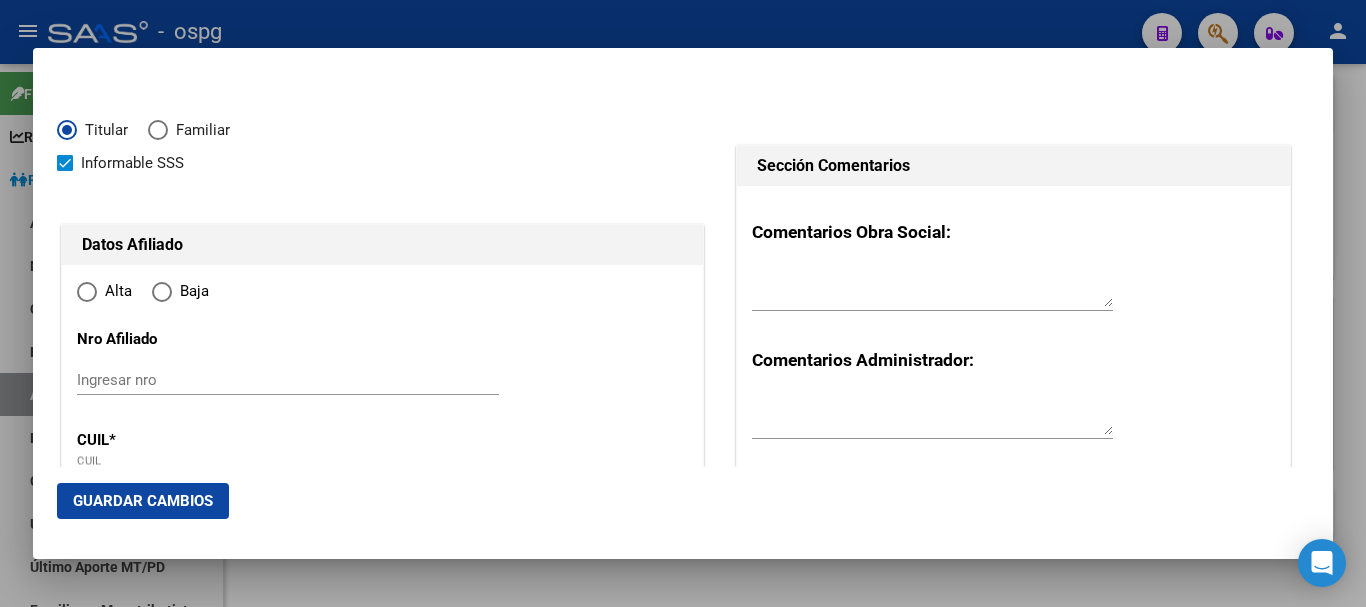 type on "[NUMBER]" 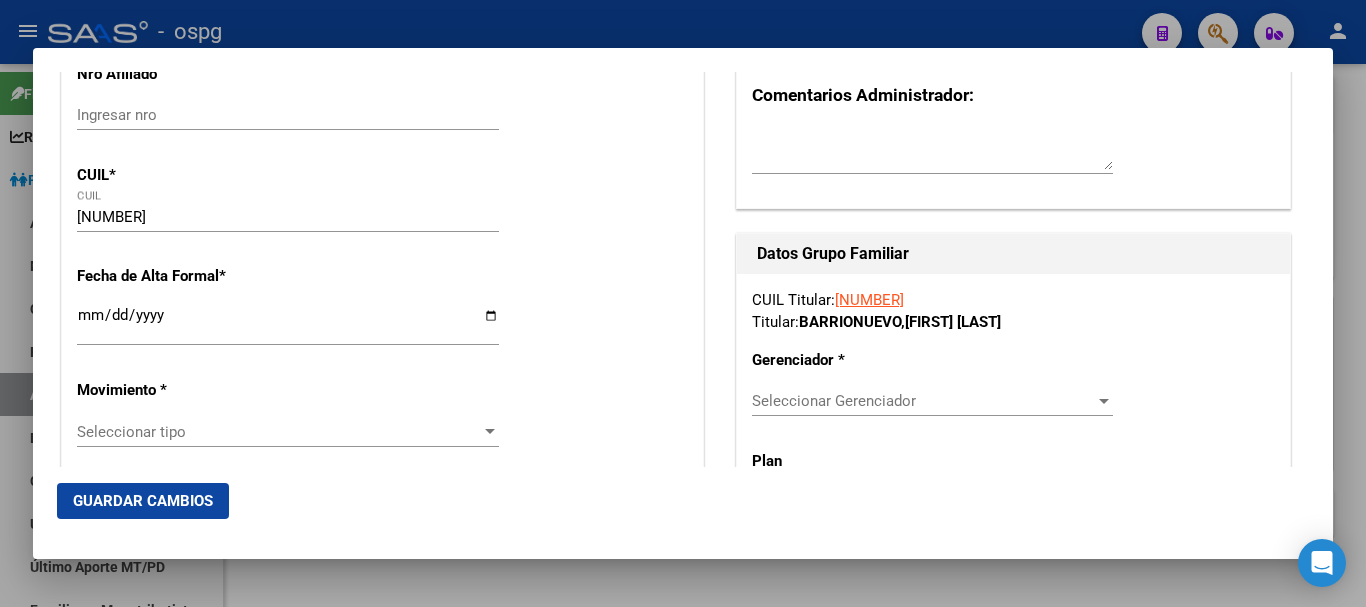 scroll, scrollTop: 300, scrollLeft: 0, axis: vertical 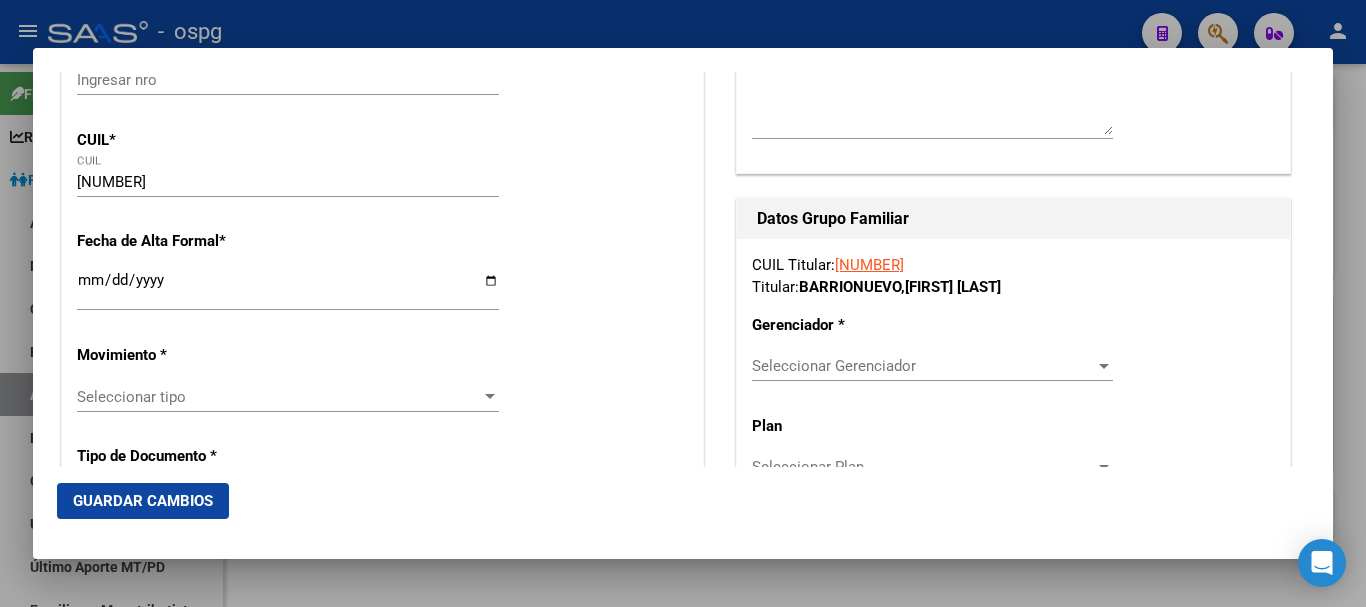 click on "Ingresar fecha" at bounding box center [288, 288] 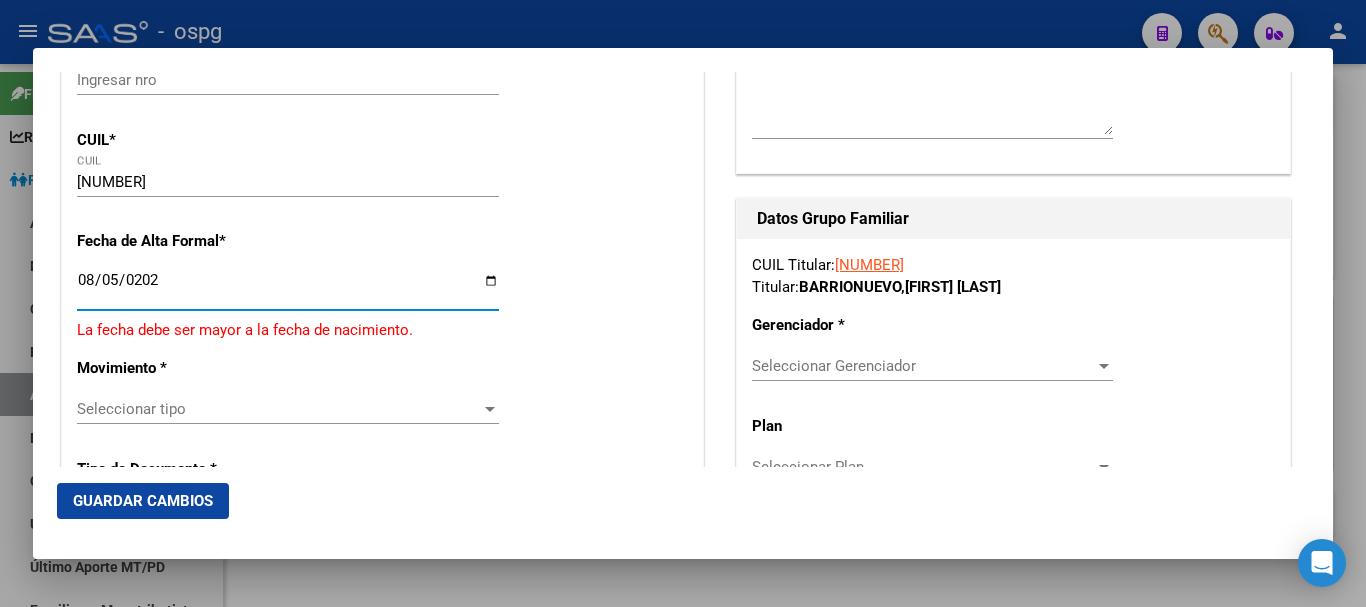 type on "2025-08-05" 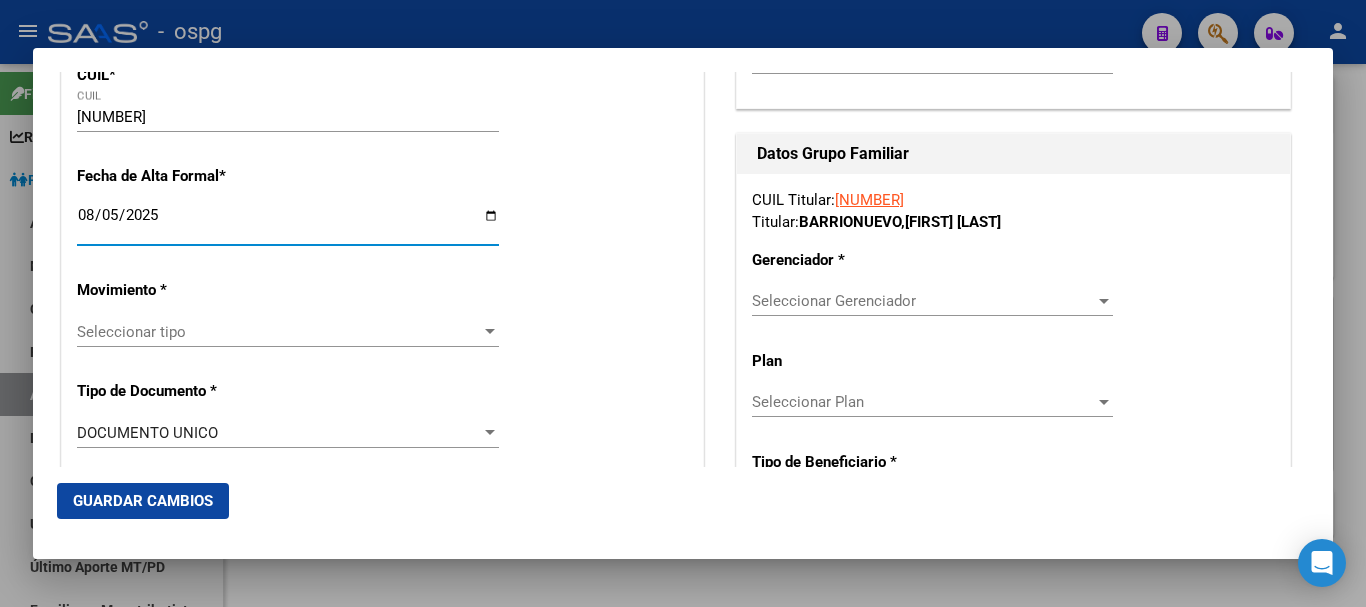 scroll, scrollTop: 400, scrollLeft: 0, axis: vertical 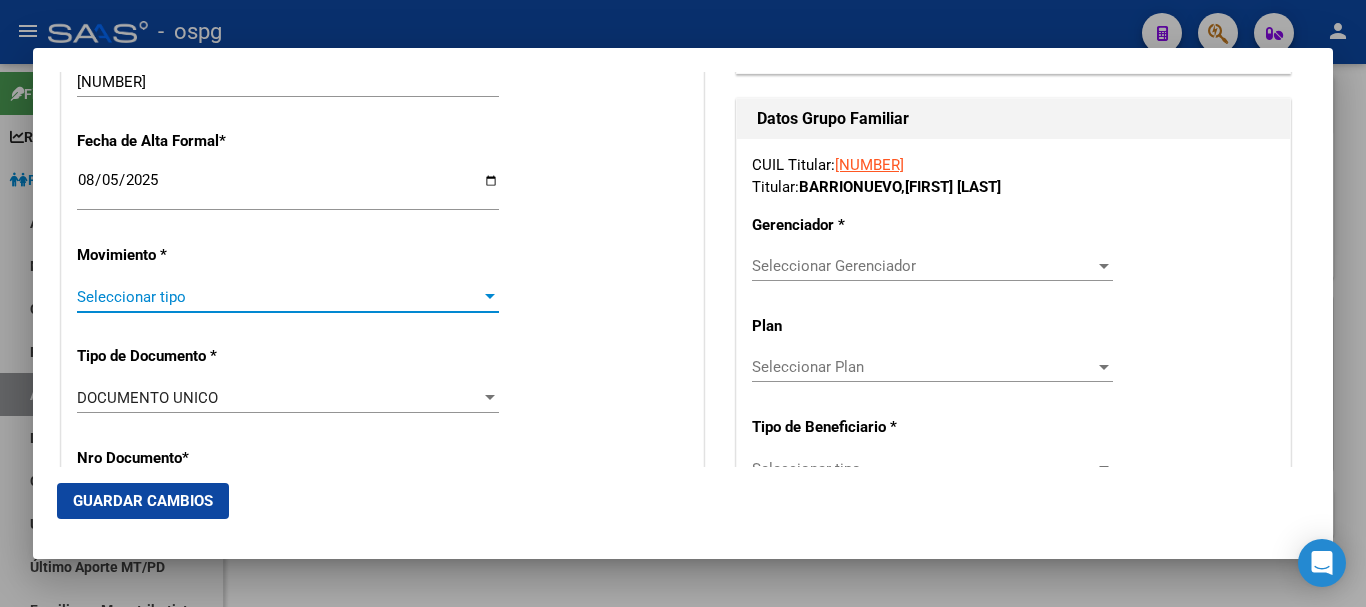 click on "Seleccionar tipo" at bounding box center (279, 297) 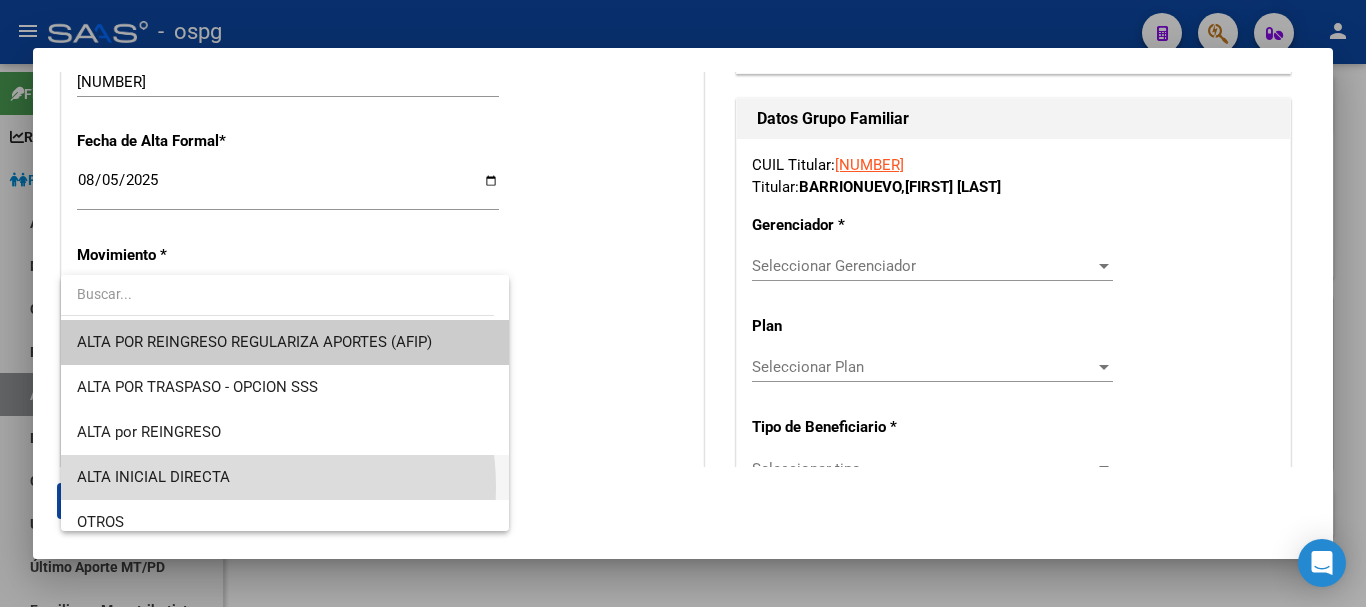 click on "ALTA INICIAL DIRECTA" at bounding box center (285, 477) 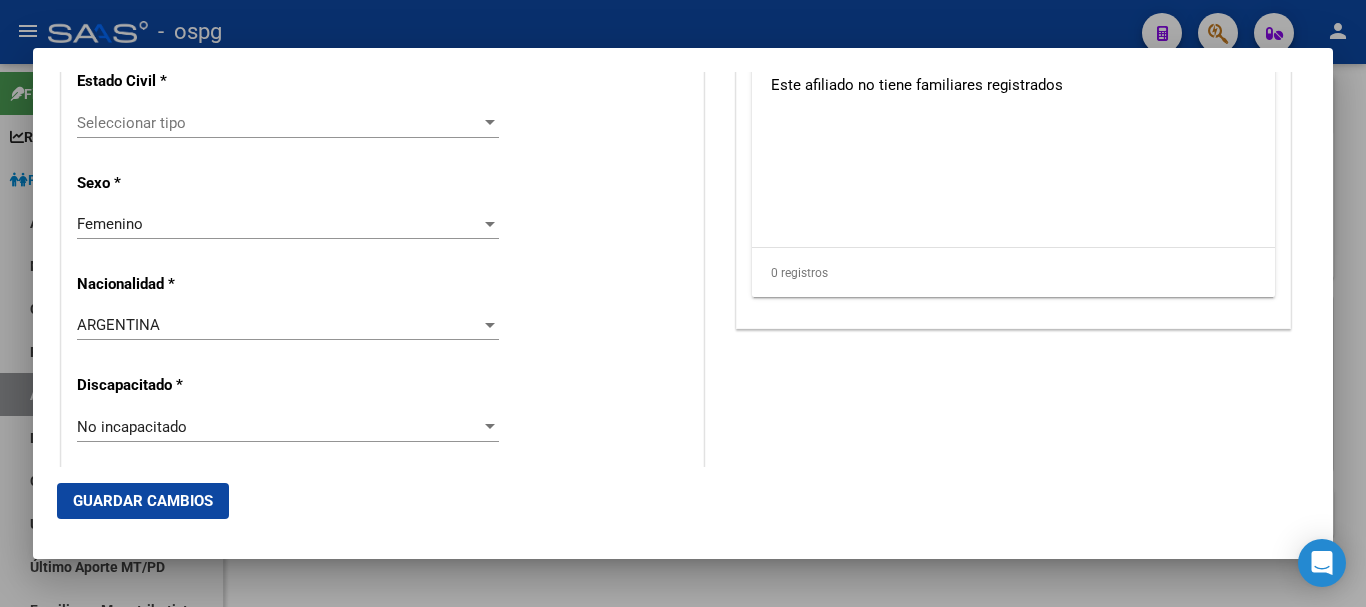 scroll, scrollTop: 1300, scrollLeft: 0, axis: vertical 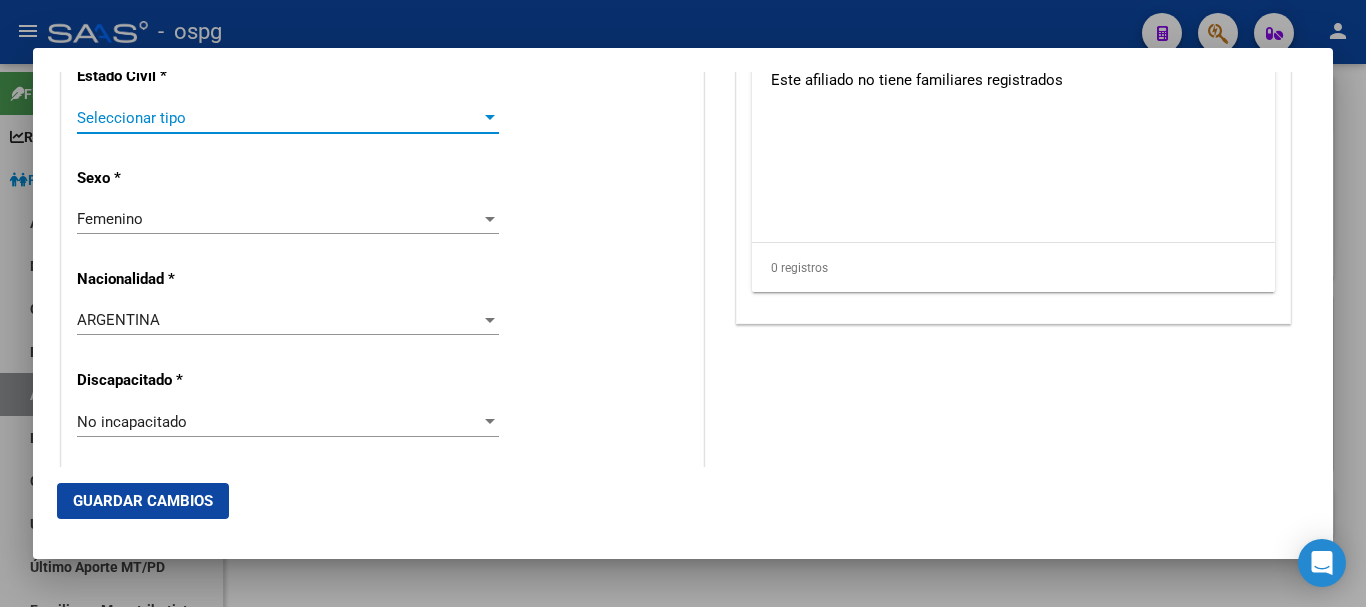 click on "Seleccionar tipo" at bounding box center [279, 118] 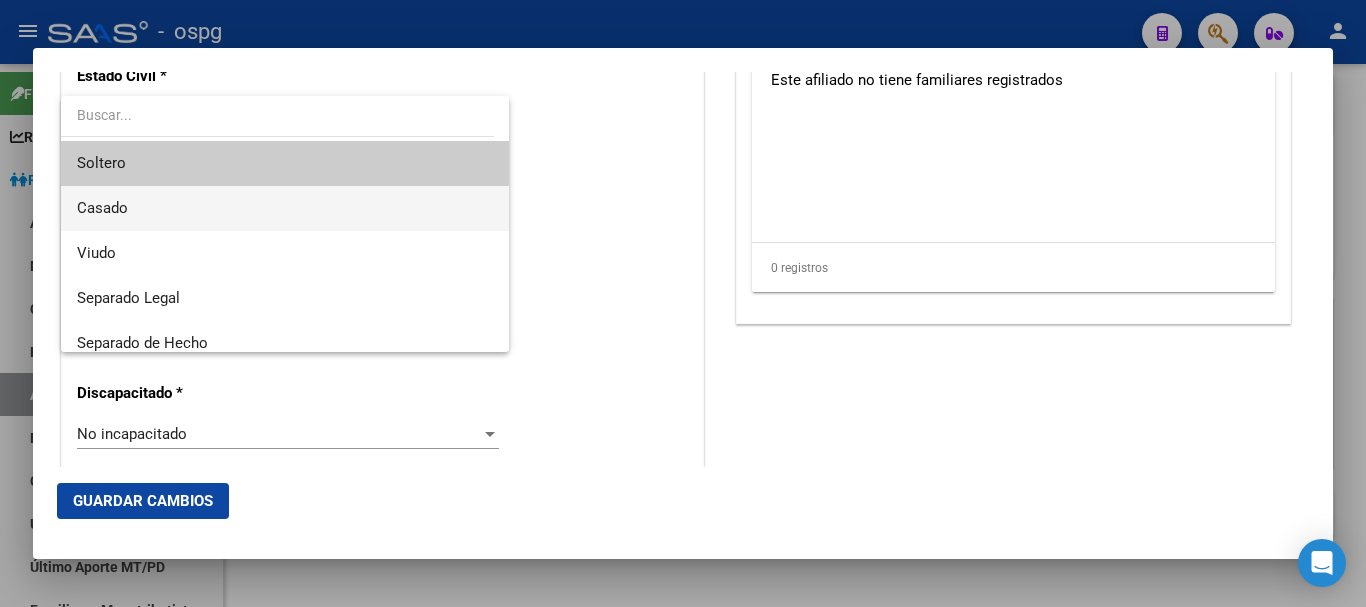 click on "Casado" at bounding box center (285, 208) 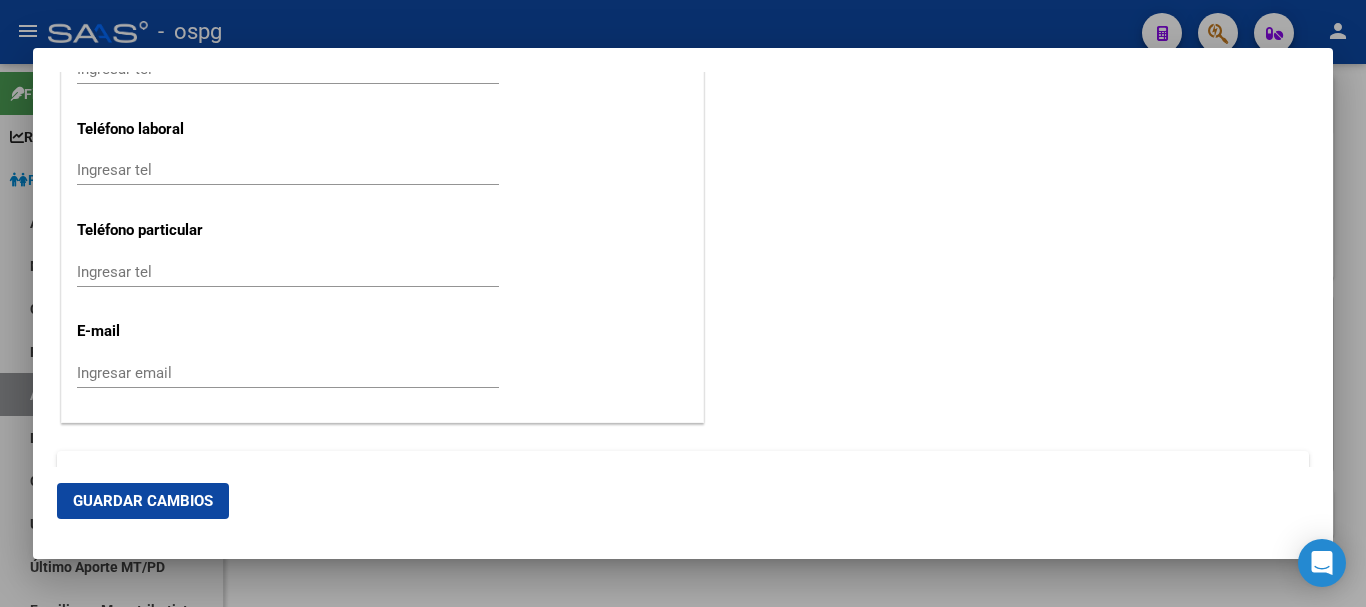 scroll, scrollTop: 2600, scrollLeft: 0, axis: vertical 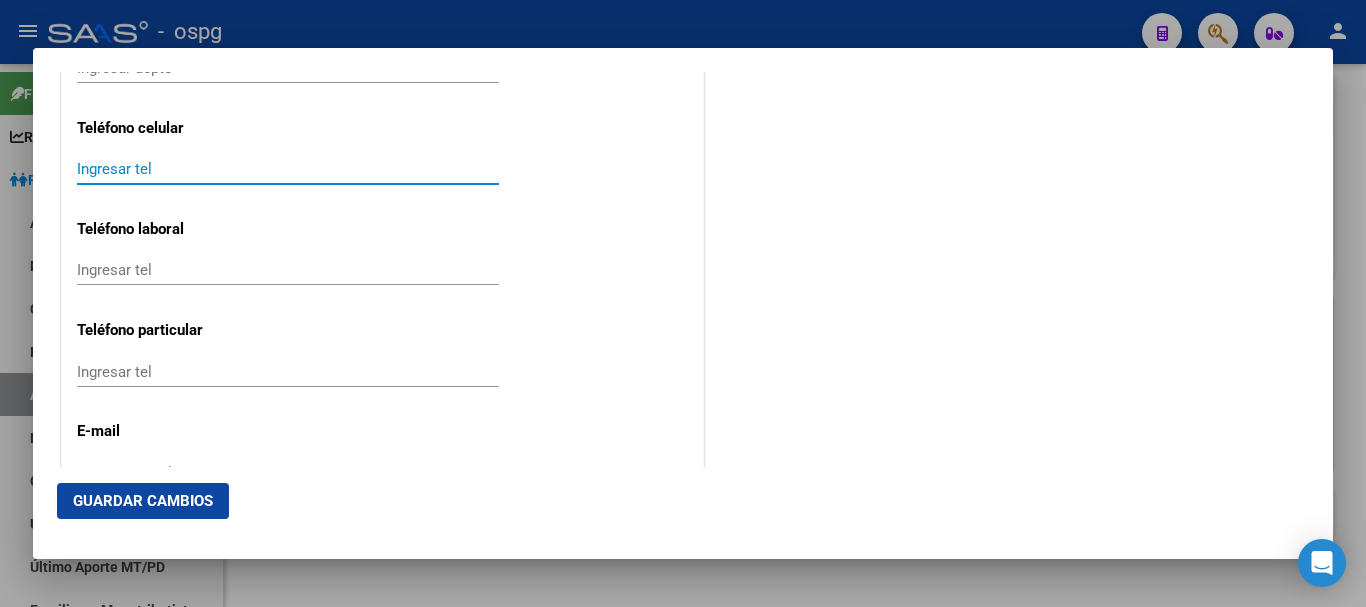 click on "Ingresar tel" at bounding box center [288, 169] 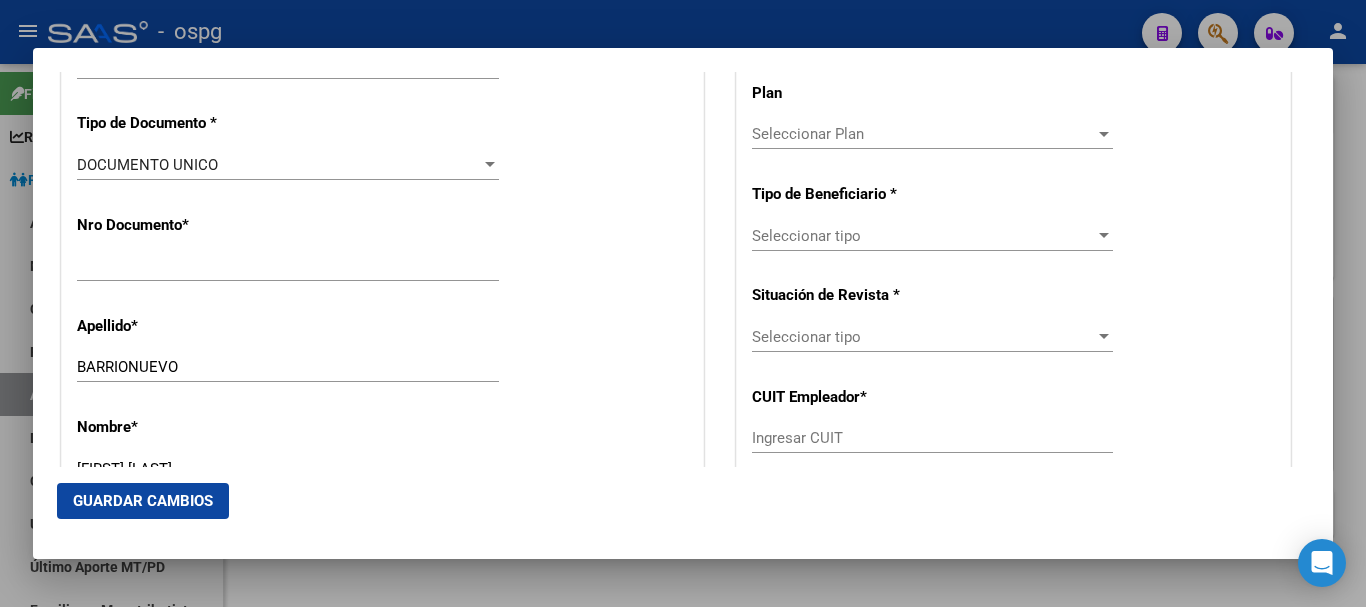 scroll, scrollTop: 356, scrollLeft: 0, axis: vertical 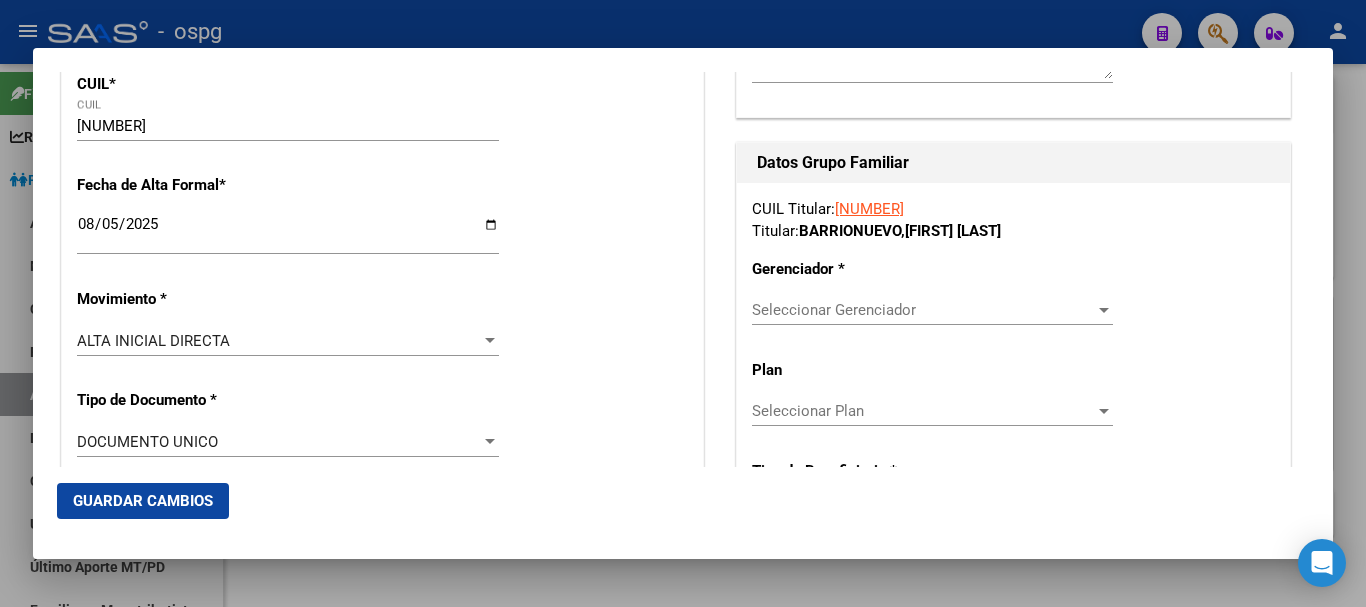 type on "[NUMBER]" 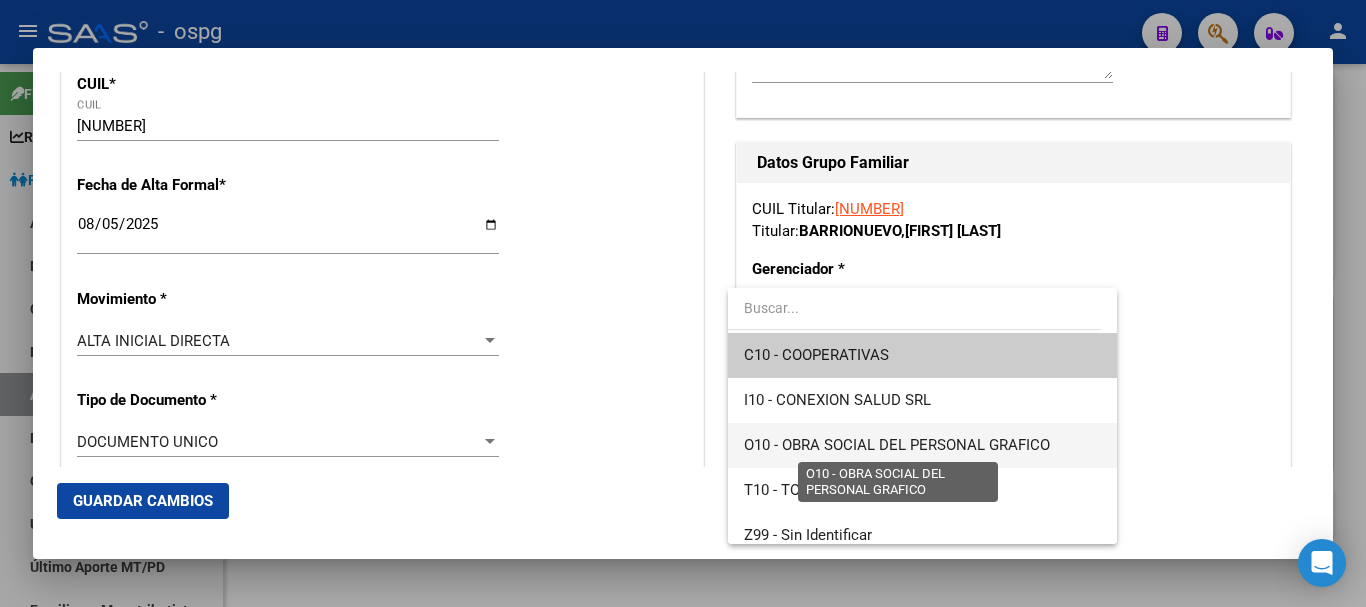 click on "O10 - OBRA SOCIAL DEL PERSONAL GRAFICO" at bounding box center (897, 445) 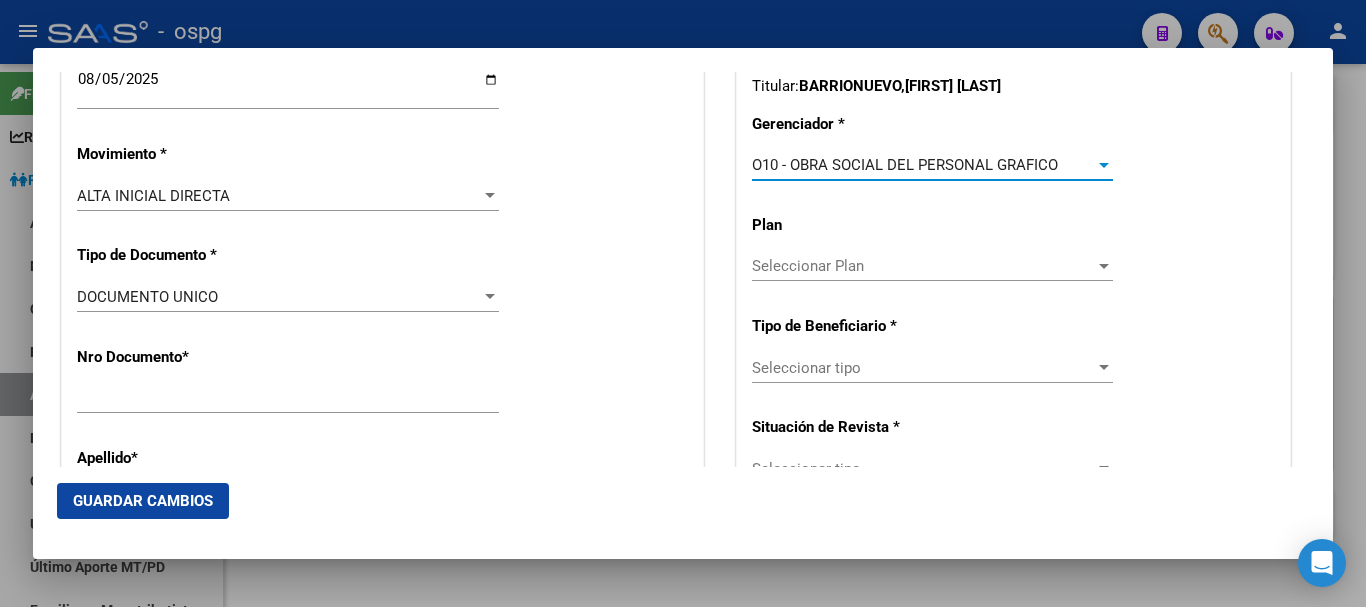 scroll, scrollTop: 556, scrollLeft: 0, axis: vertical 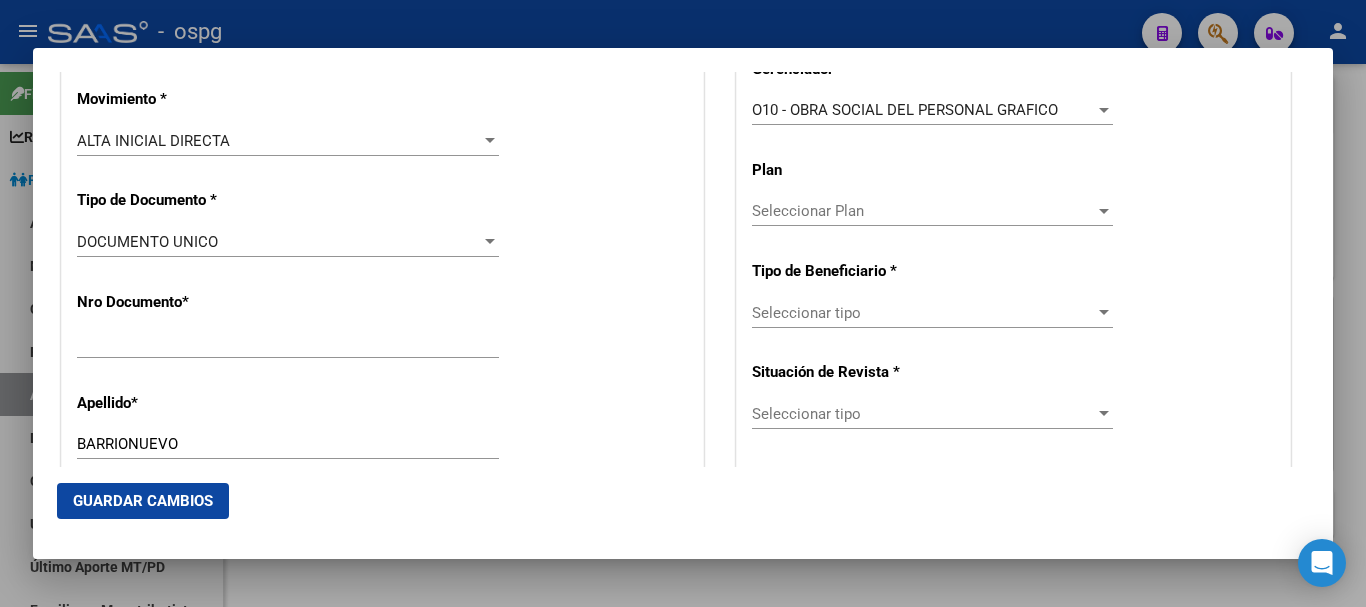 click on "Seleccionar tipo Seleccionar tipo" at bounding box center (932, 313) 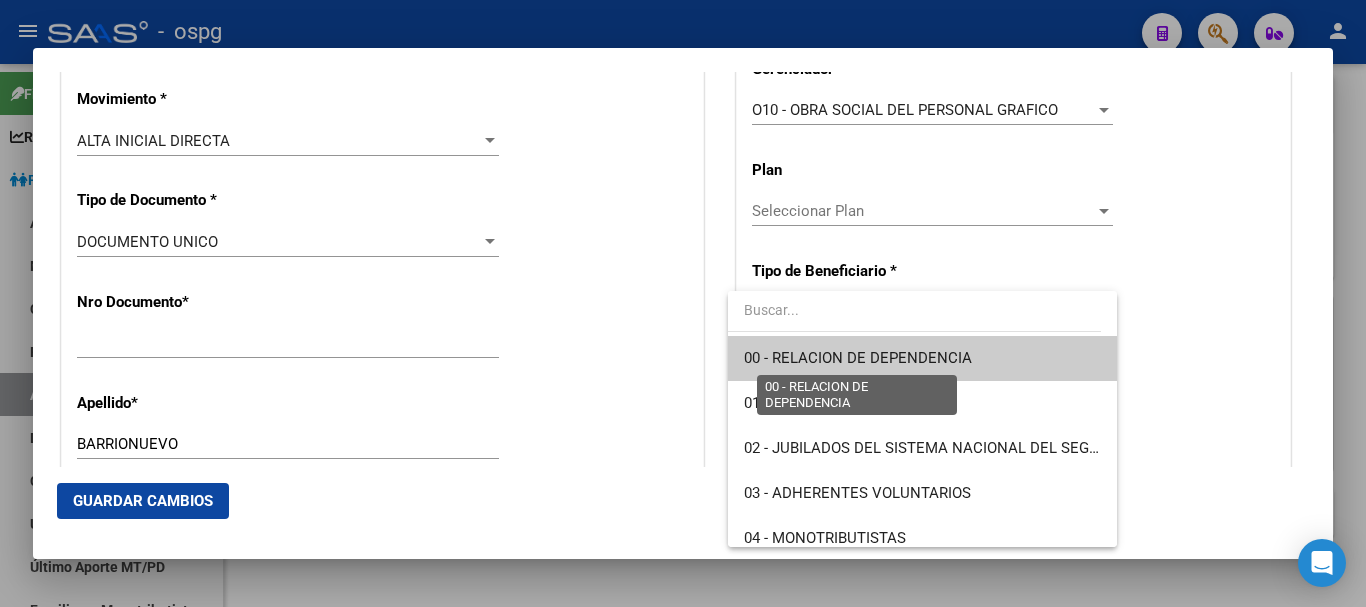 click on "00 - RELACION DE DEPENDENCIA" at bounding box center (858, 358) 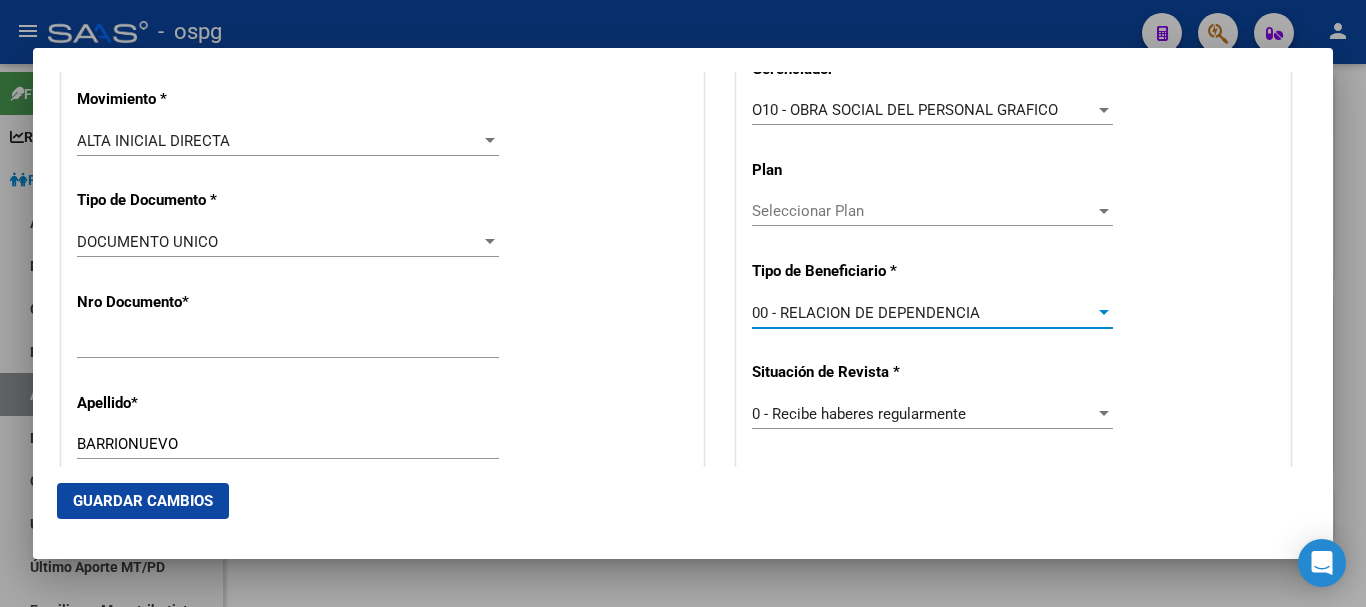 type on "[NUMBER]" 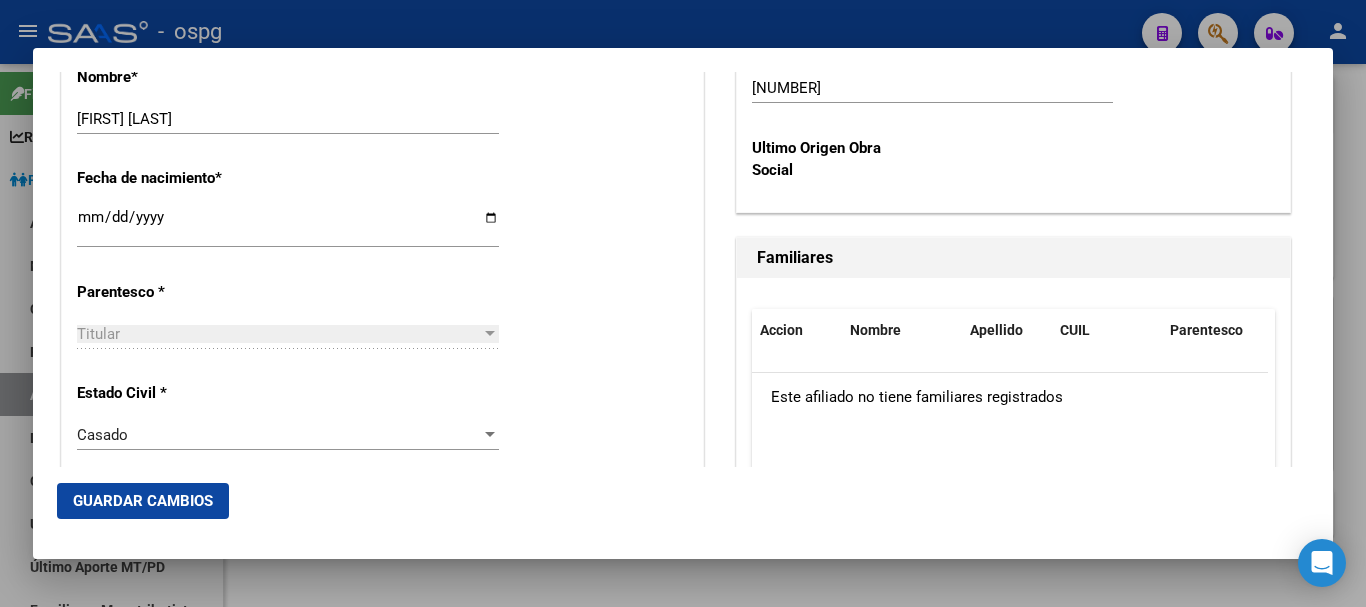 scroll, scrollTop: 1156, scrollLeft: 0, axis: vertical 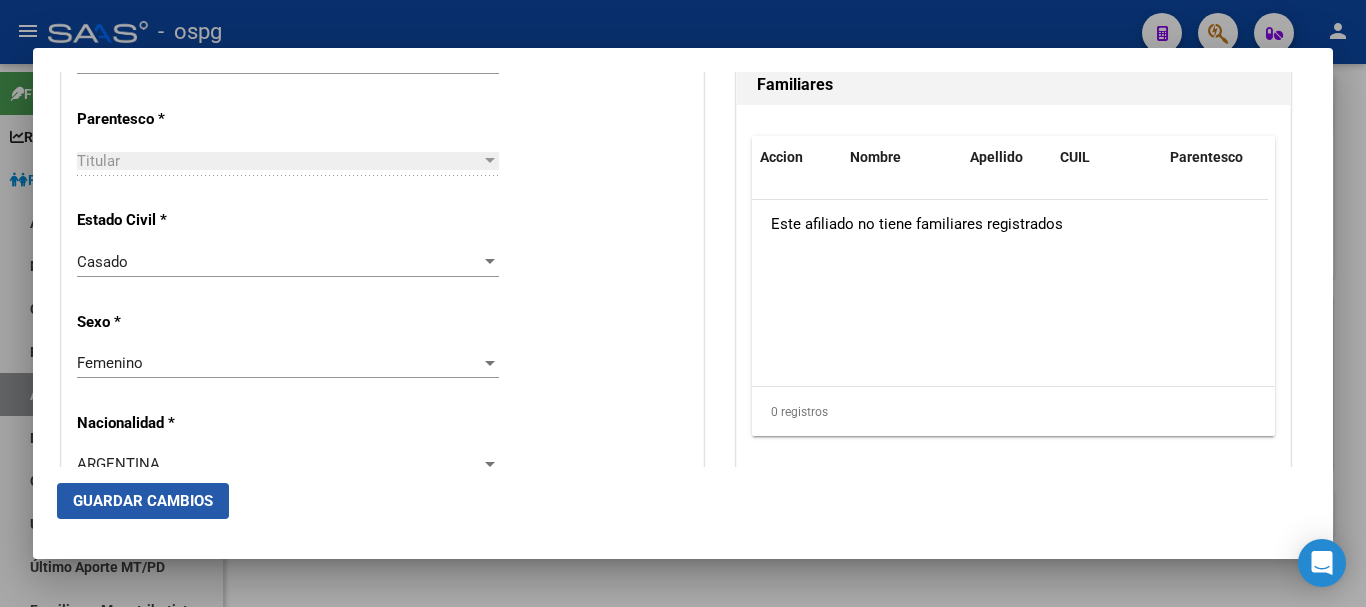 click on "Guardar Cambios" 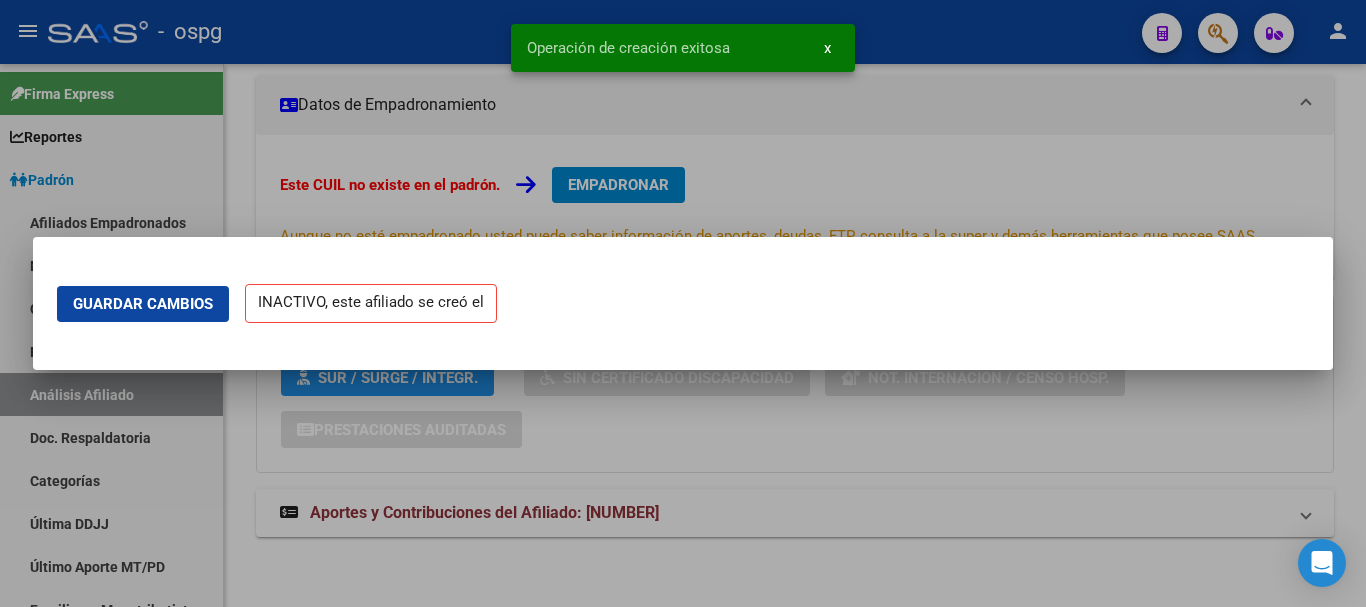 scroll, scrollTop: 0, scrollLeft: 0, axis: both 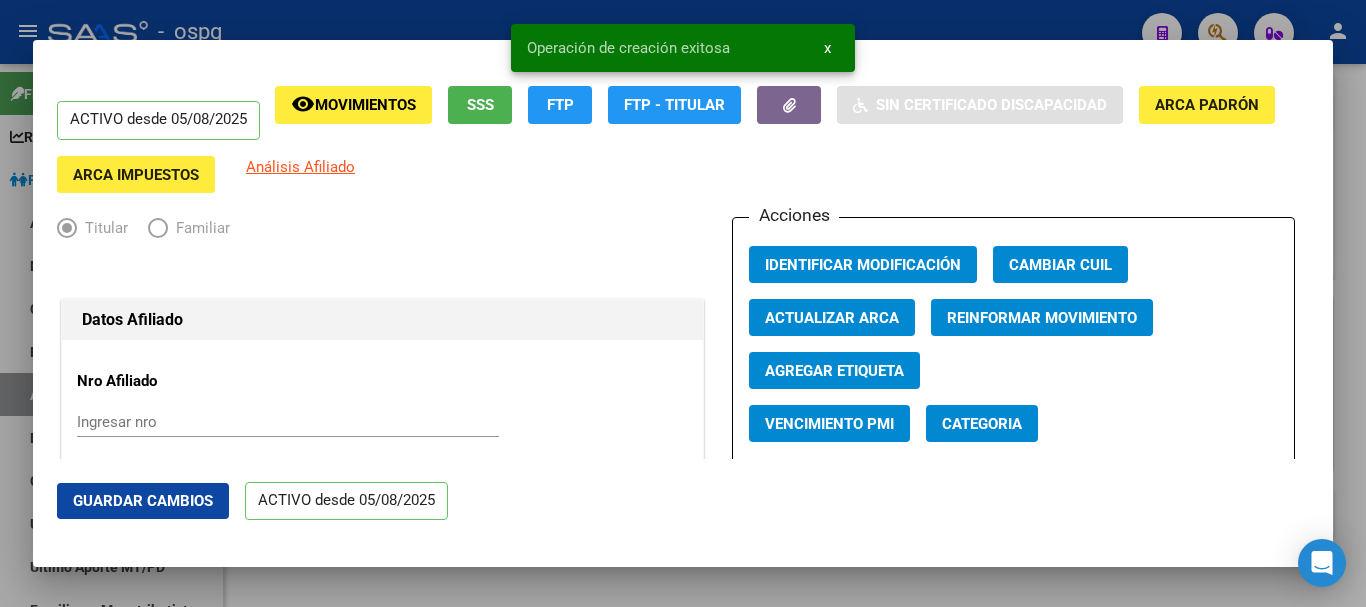 click at bounding box center (683, 303) 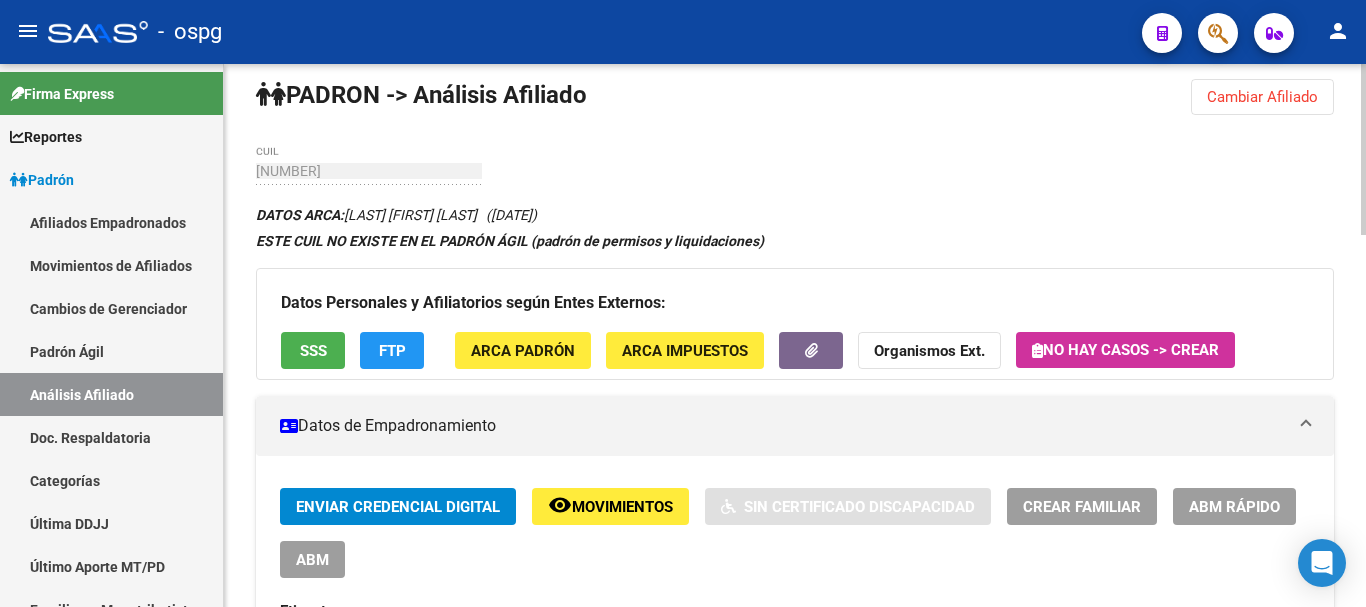 scroll, scrollTop: 0, scrollLeft: 0, axis: both 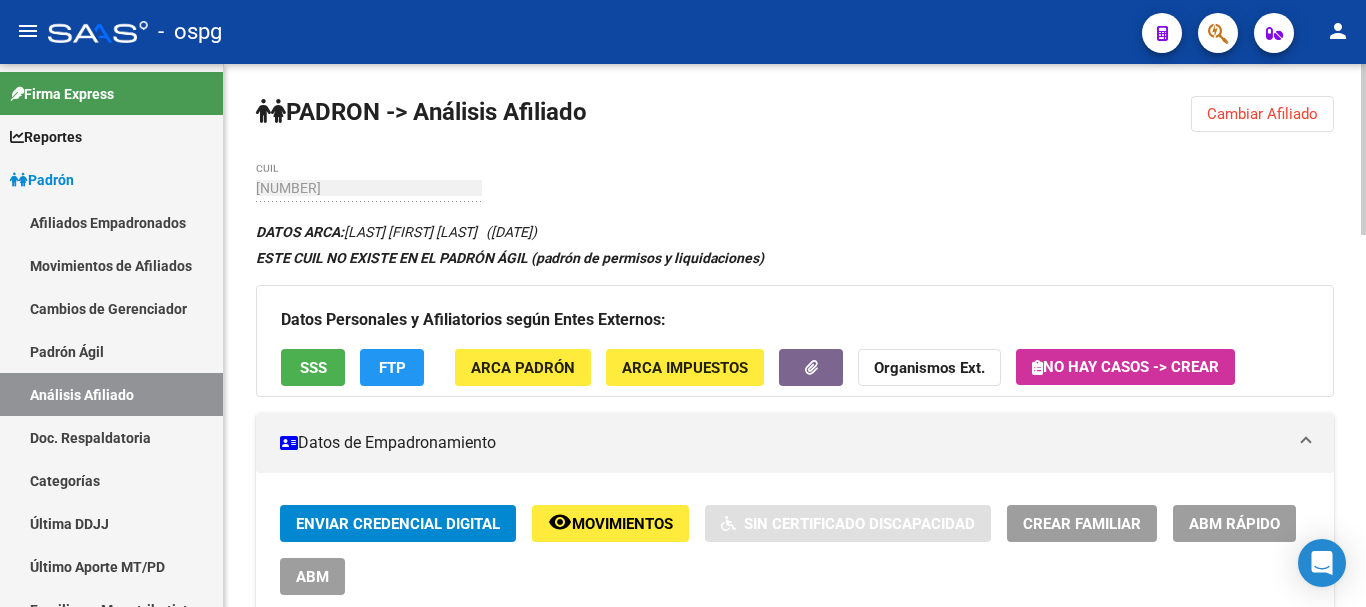 click on "Cambiar Afiliado" 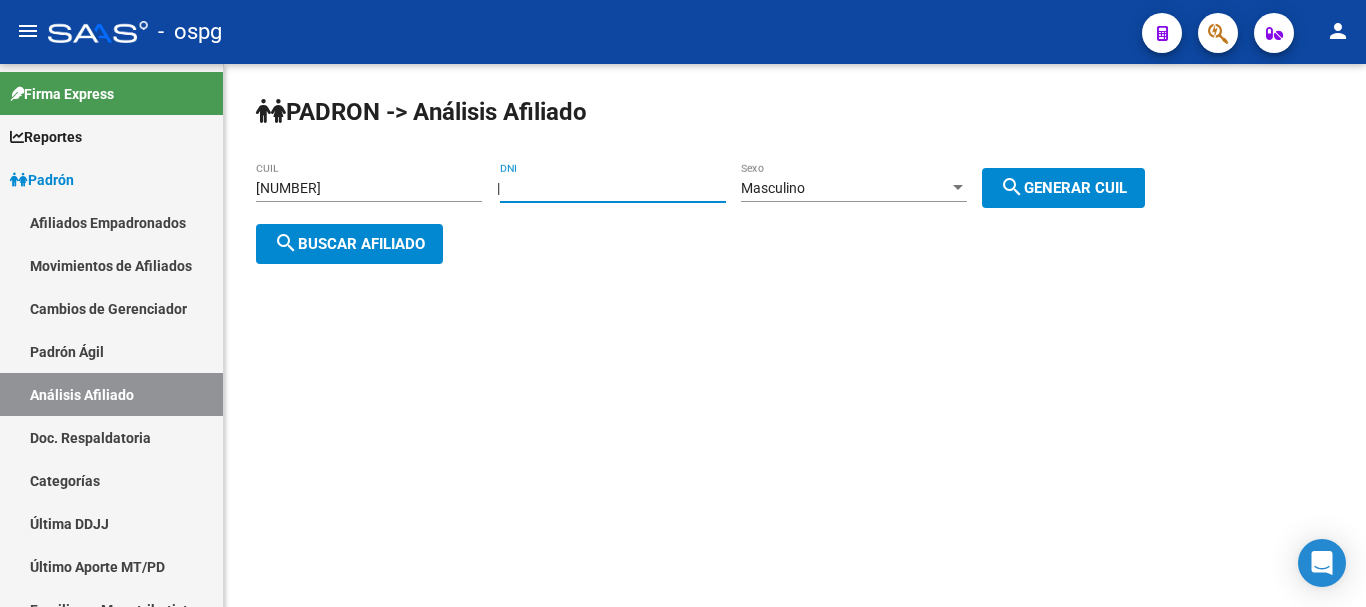 drag, startPoint x: 598, startPoint y: 184, endPoint x: 458, endPoint y: 207, distance: 141.87671 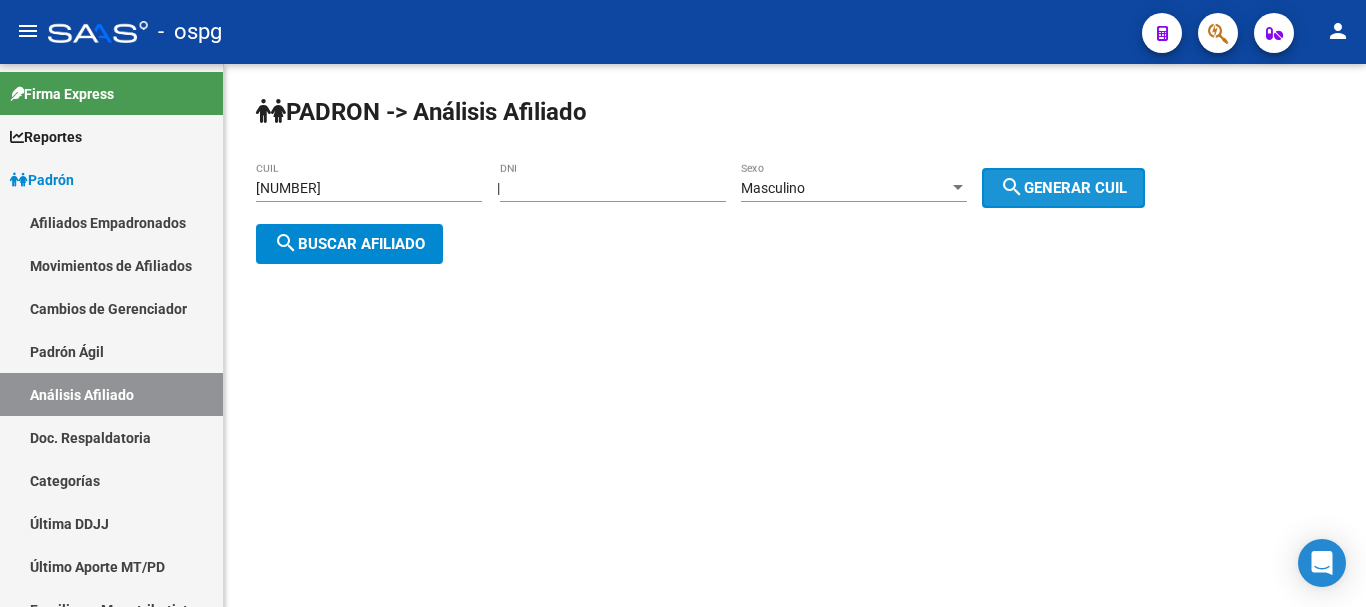 click on "search  Generar CUIL" 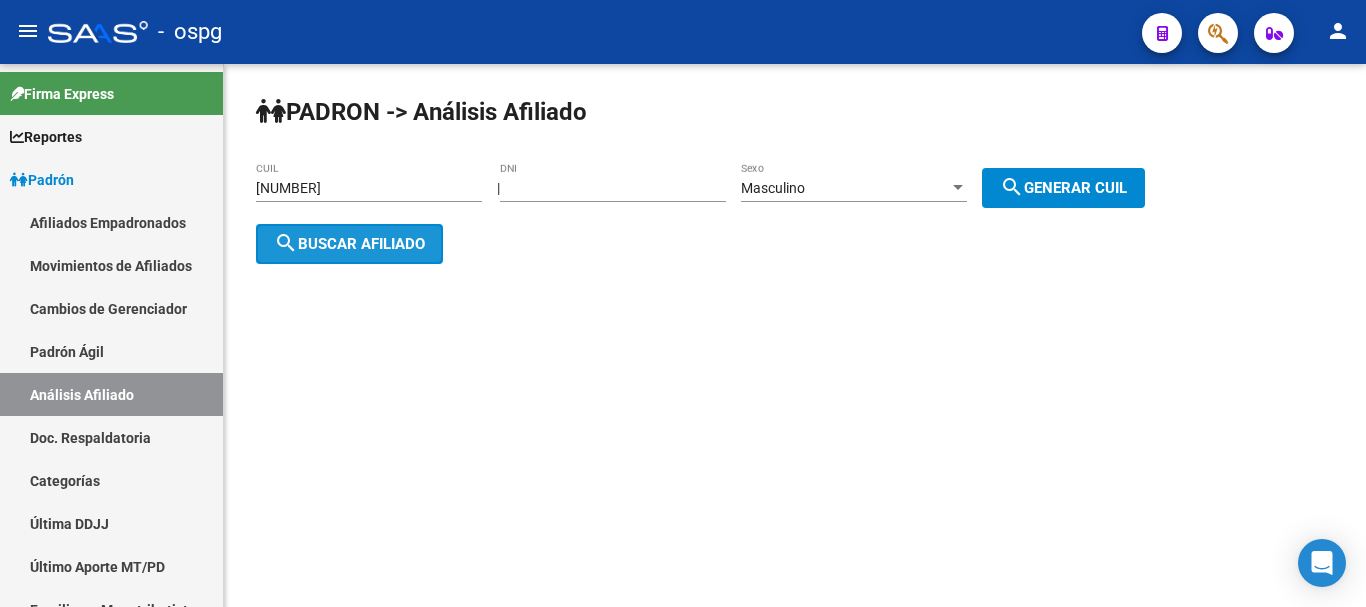click on "search  Buscar afiliado" 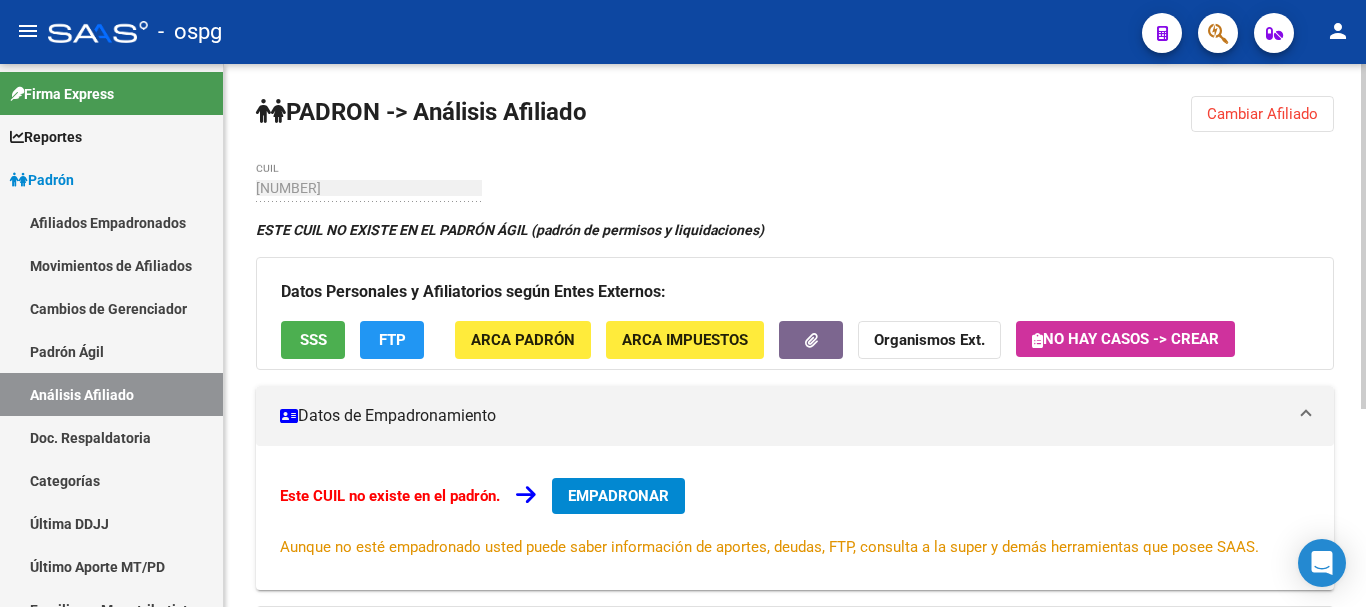 click on "Cambiar Afiliado" 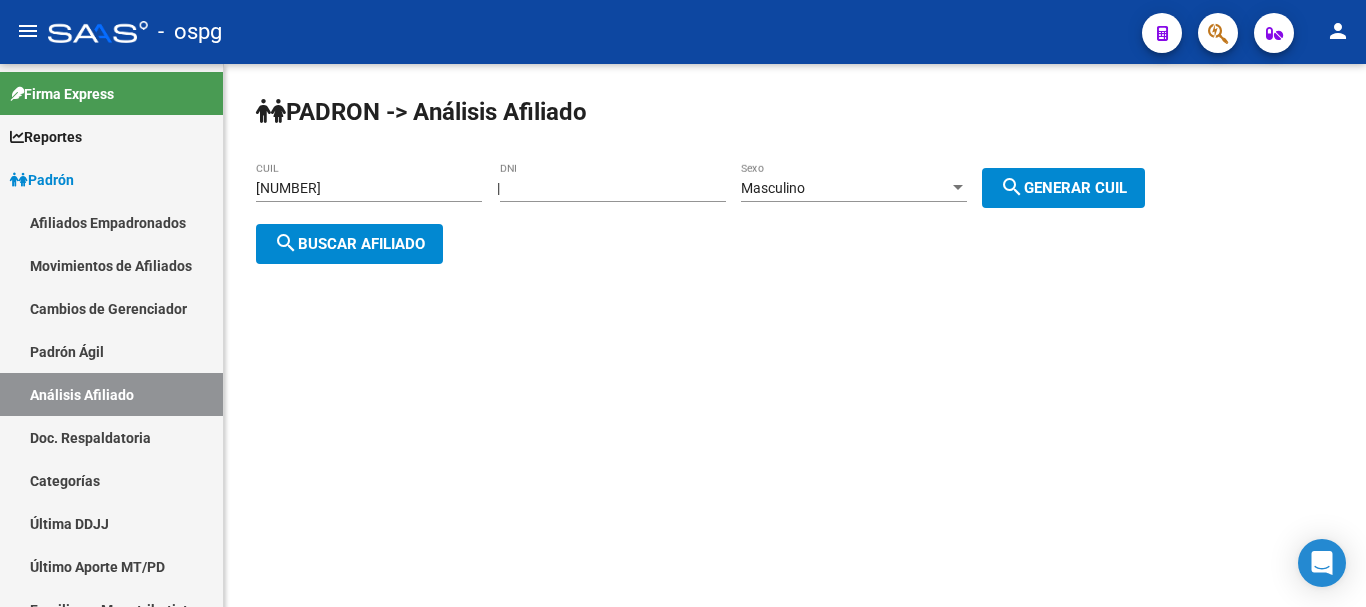 click on "Masculino Sexo" 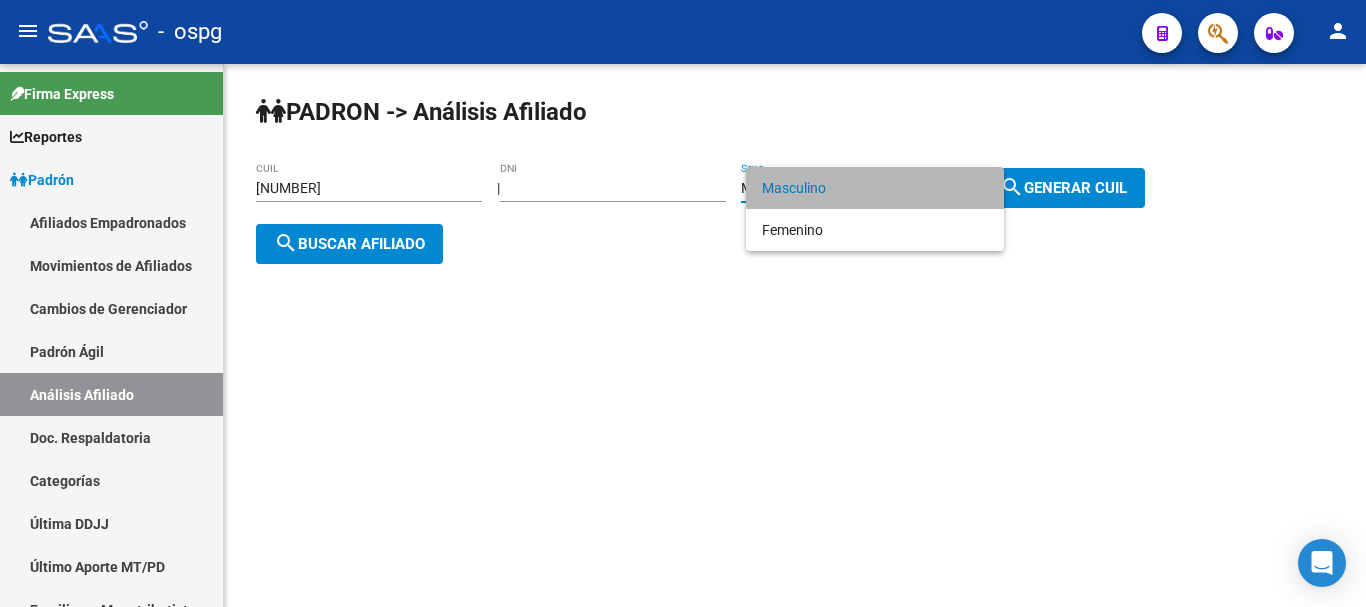 click on "Masculino" at bounding box center [875, 188] 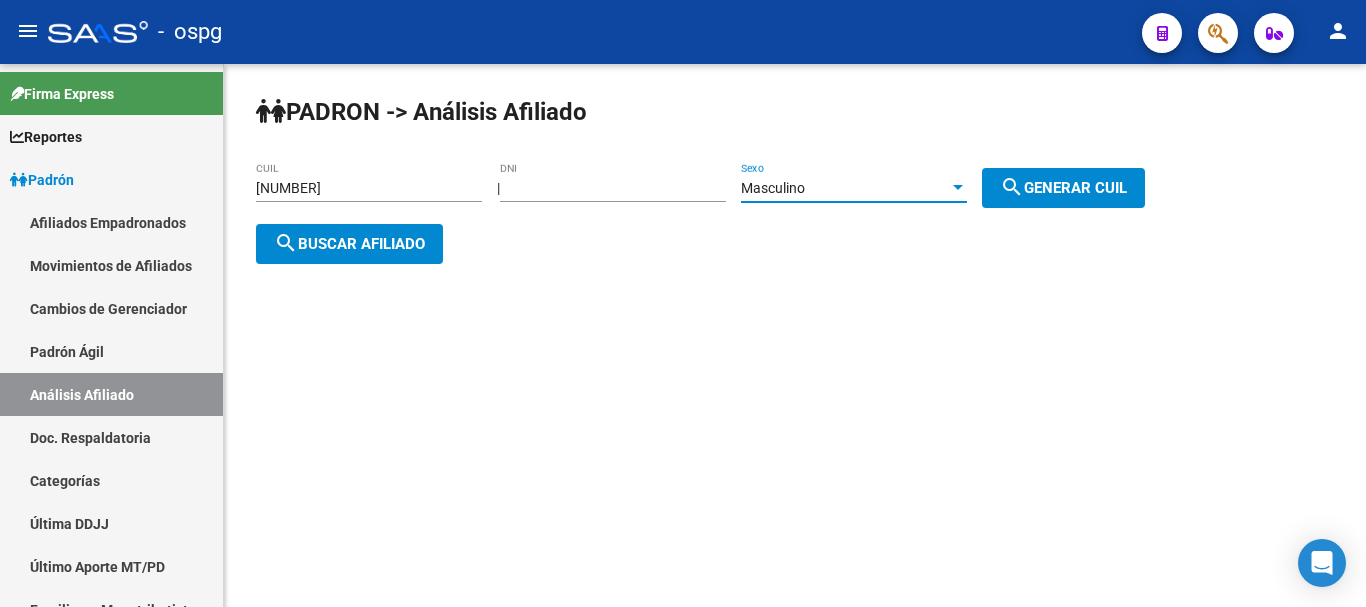 drag, startPoint x: 914, startPoint y: 208, endPoint x: 925, endPoint y: 173, distance: 36.687874 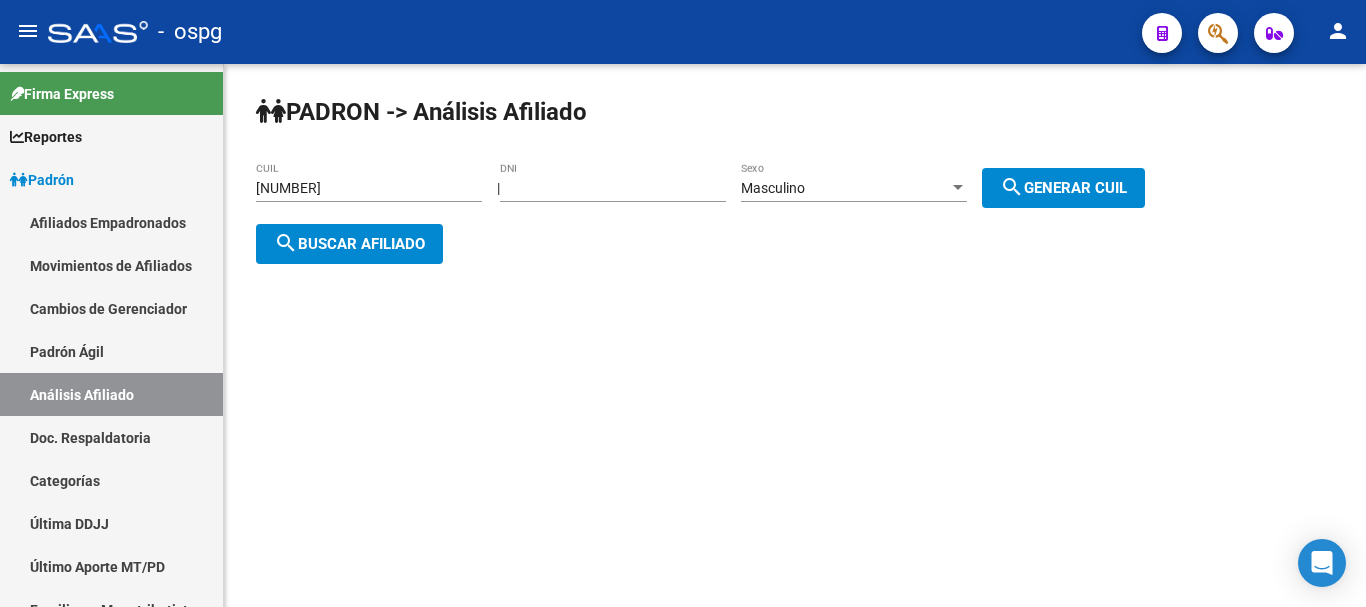 click on "Masculino Sexo" 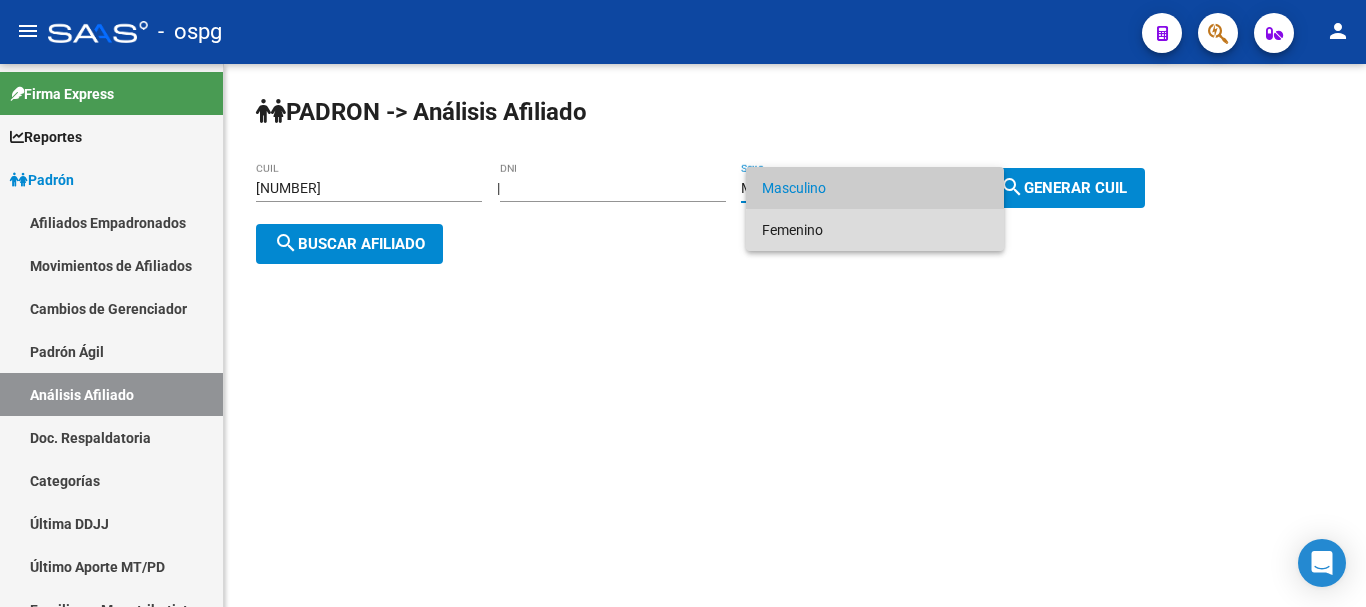click on "Femenino" at bounding box center (875, 230) 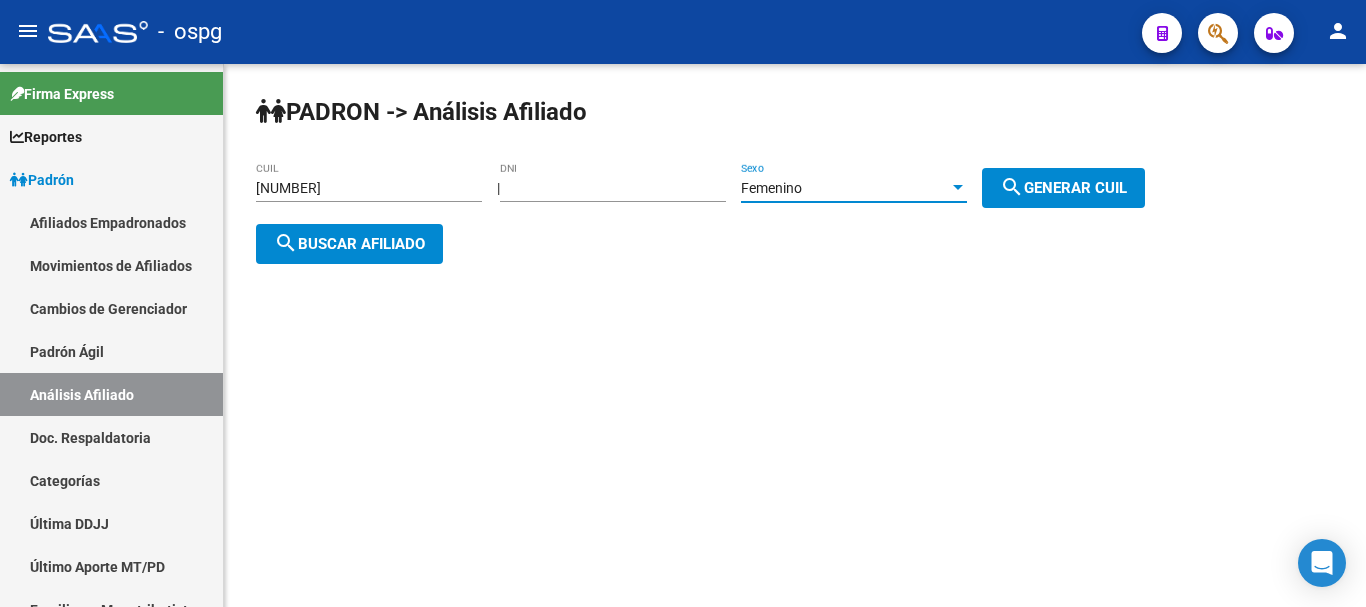 click on "search  Generar CUIL" 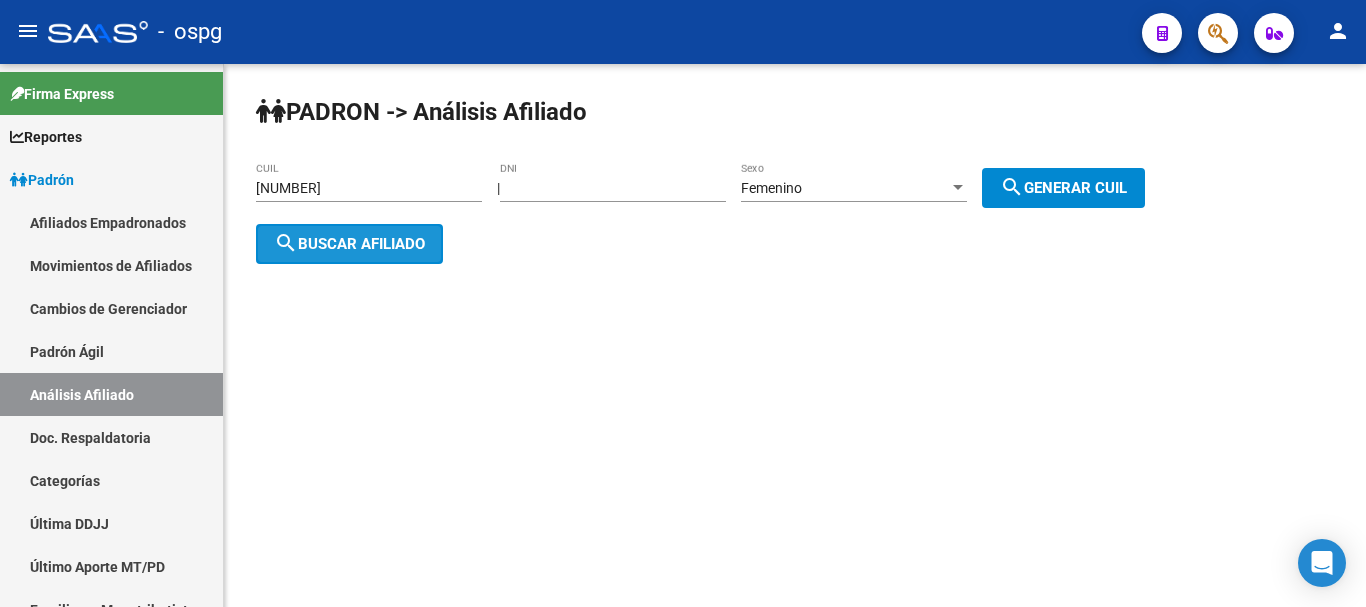 click on "search  Buscar afiliado" 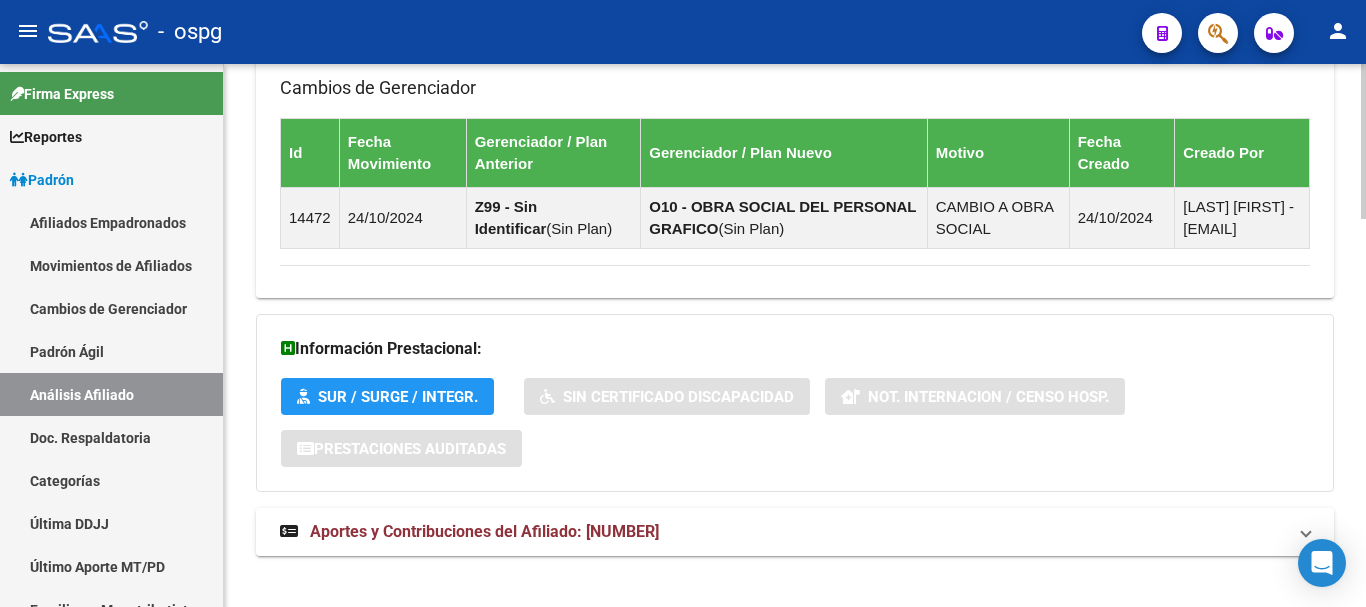scroll, scrollTop: 1363, scrollLeft: 0, axis: vertical 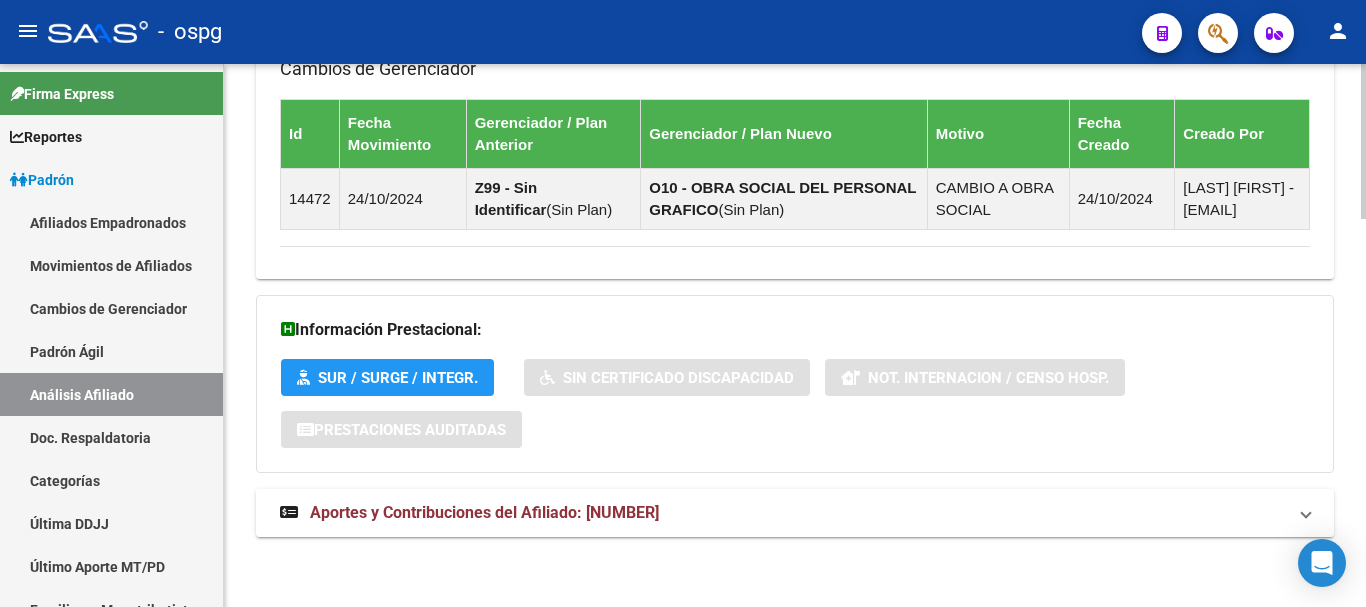 click on "Aportes y Contribuciones del Afiliado: [NUMBER]" at bounding box center (484, 512) 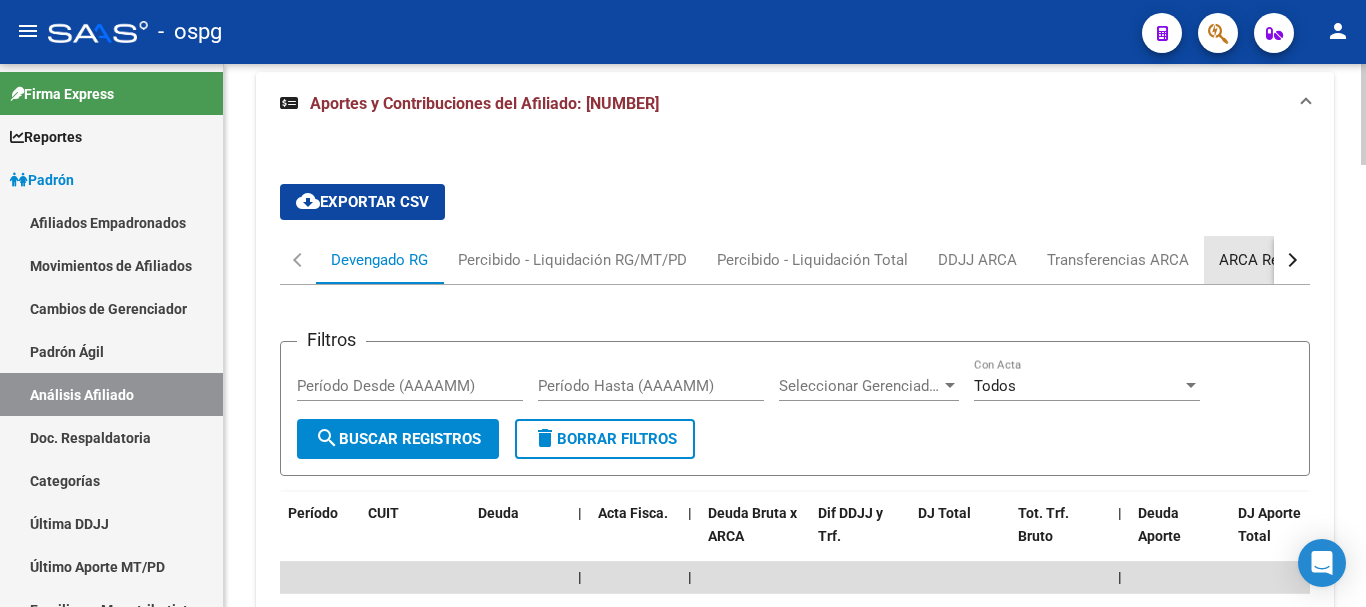 click on "ARCA Relaciones Laborales" at bounding box center (1312, 260) 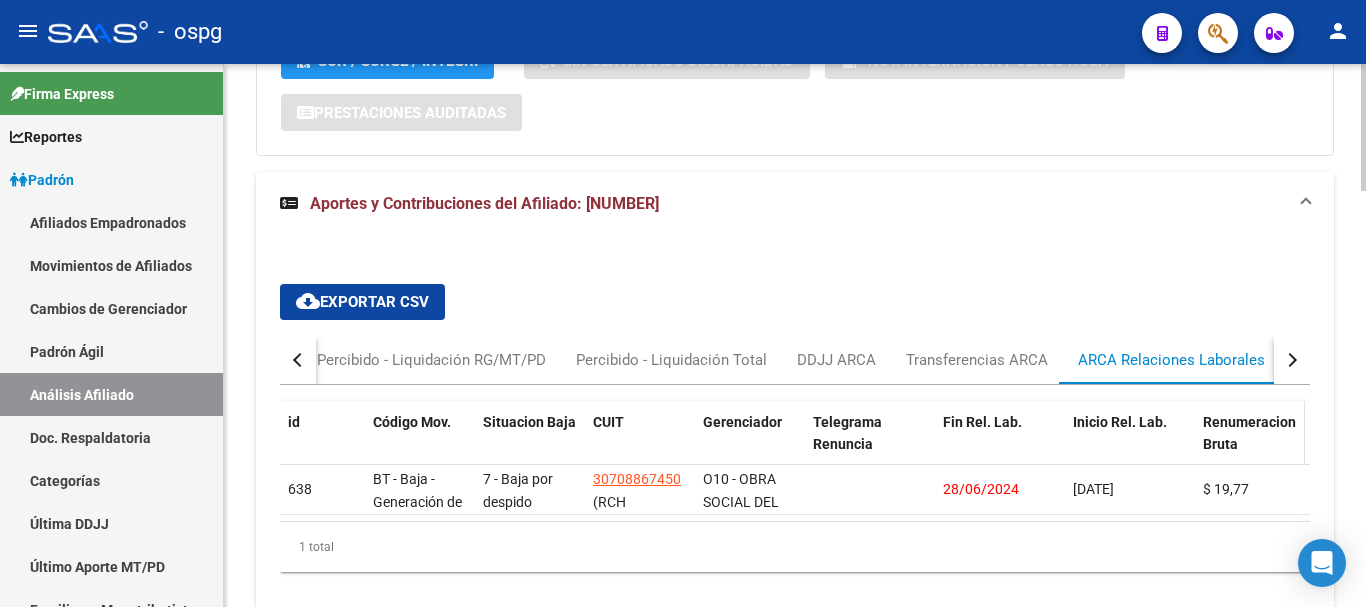 scroll, scrollTop: 1778, scrollLeft: 0, axis: vertical 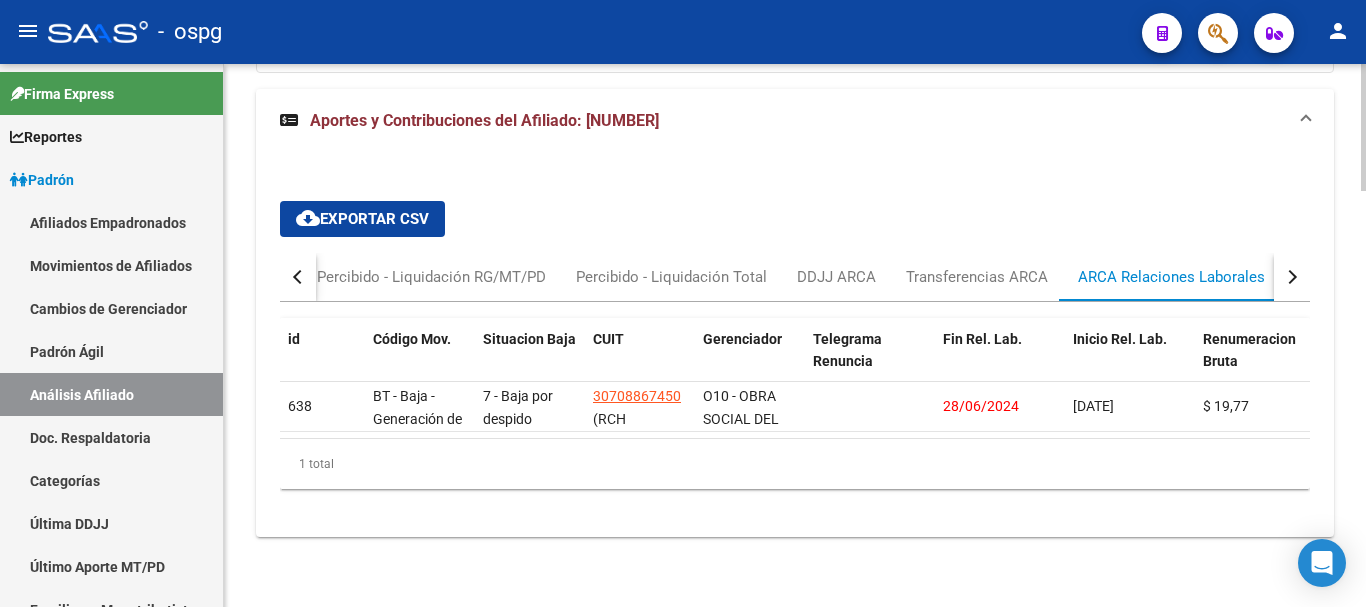 click at bounding box center [1290, 277] 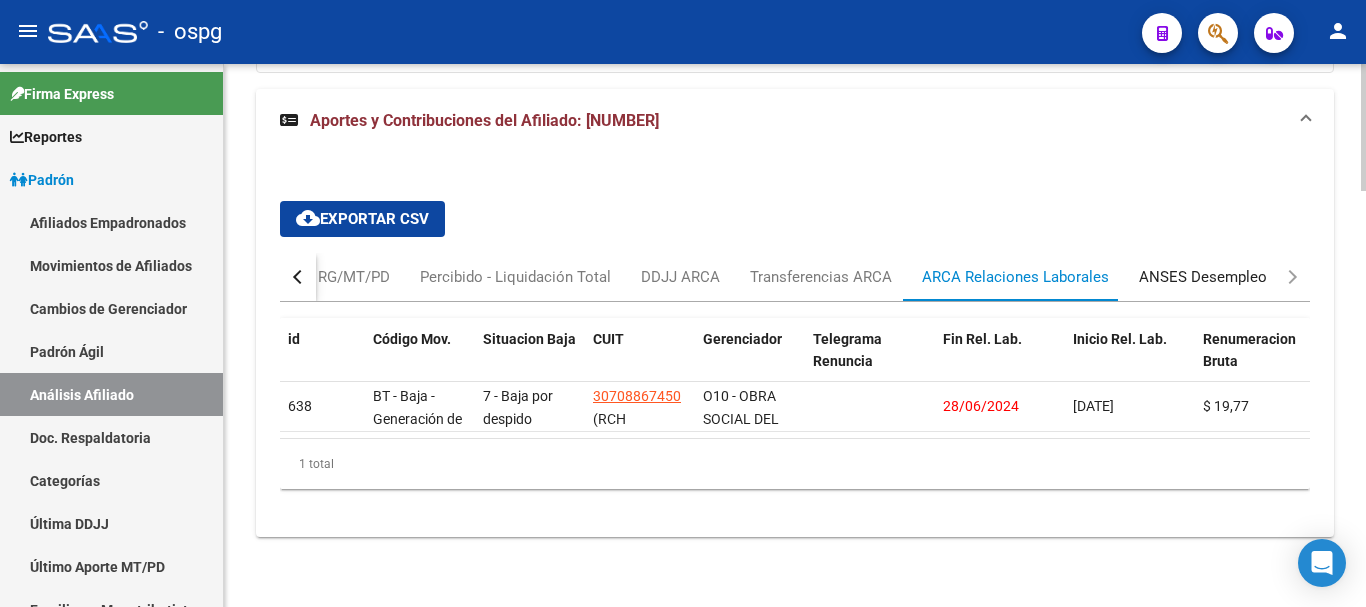 click on "ANSES Desempleo" at bounding box center (1203, 277) 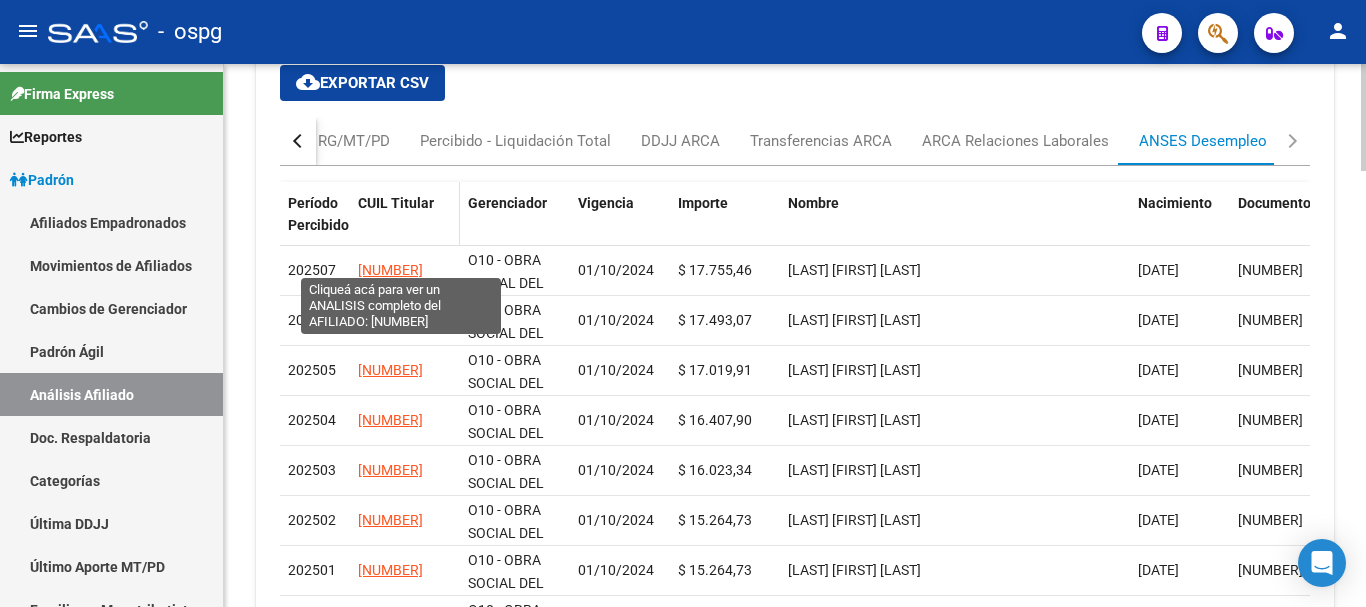 scroll, scrollTop: 1878, scrollLeft: 0, axis: vertical 